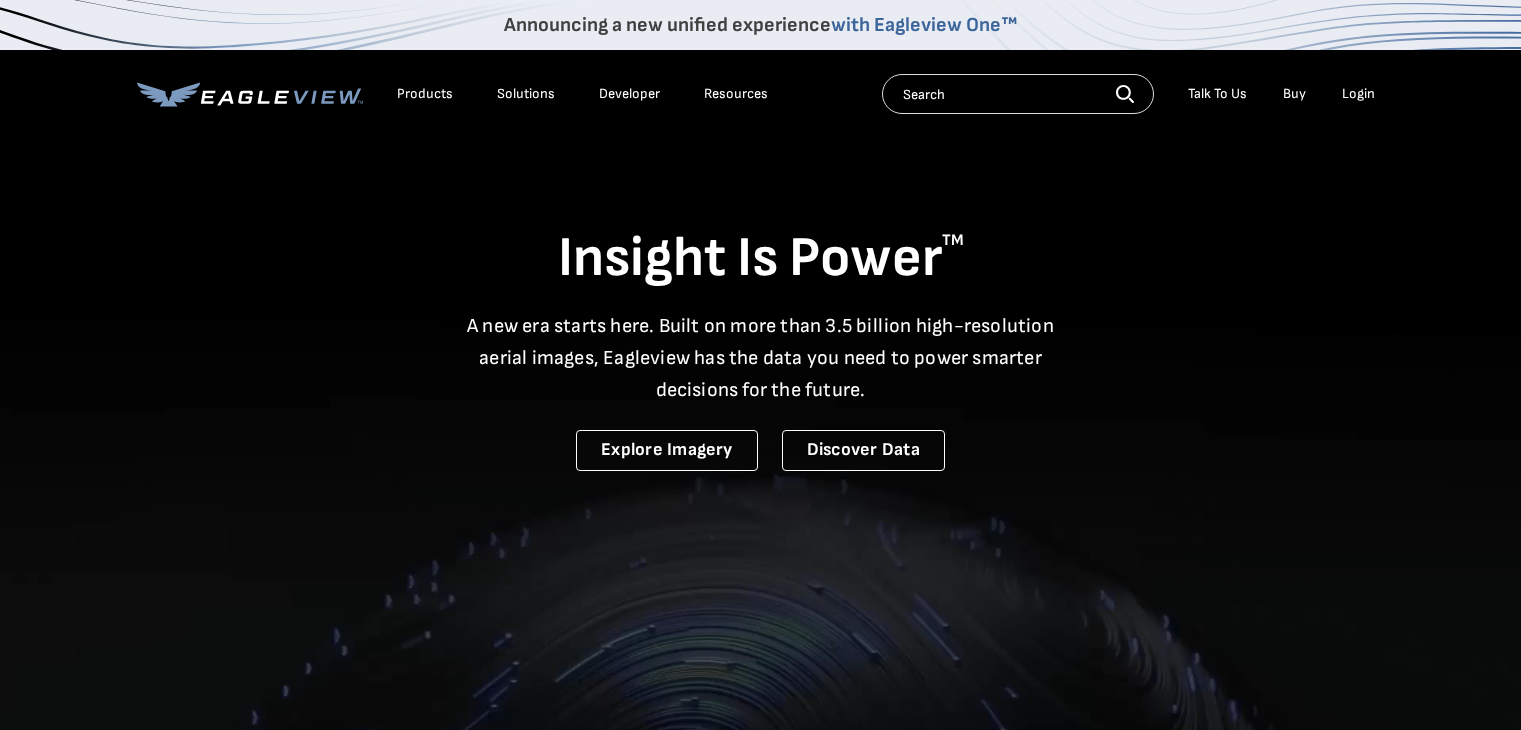 scroll, scrollTop: 0, scrollLeft: 0, axis: both 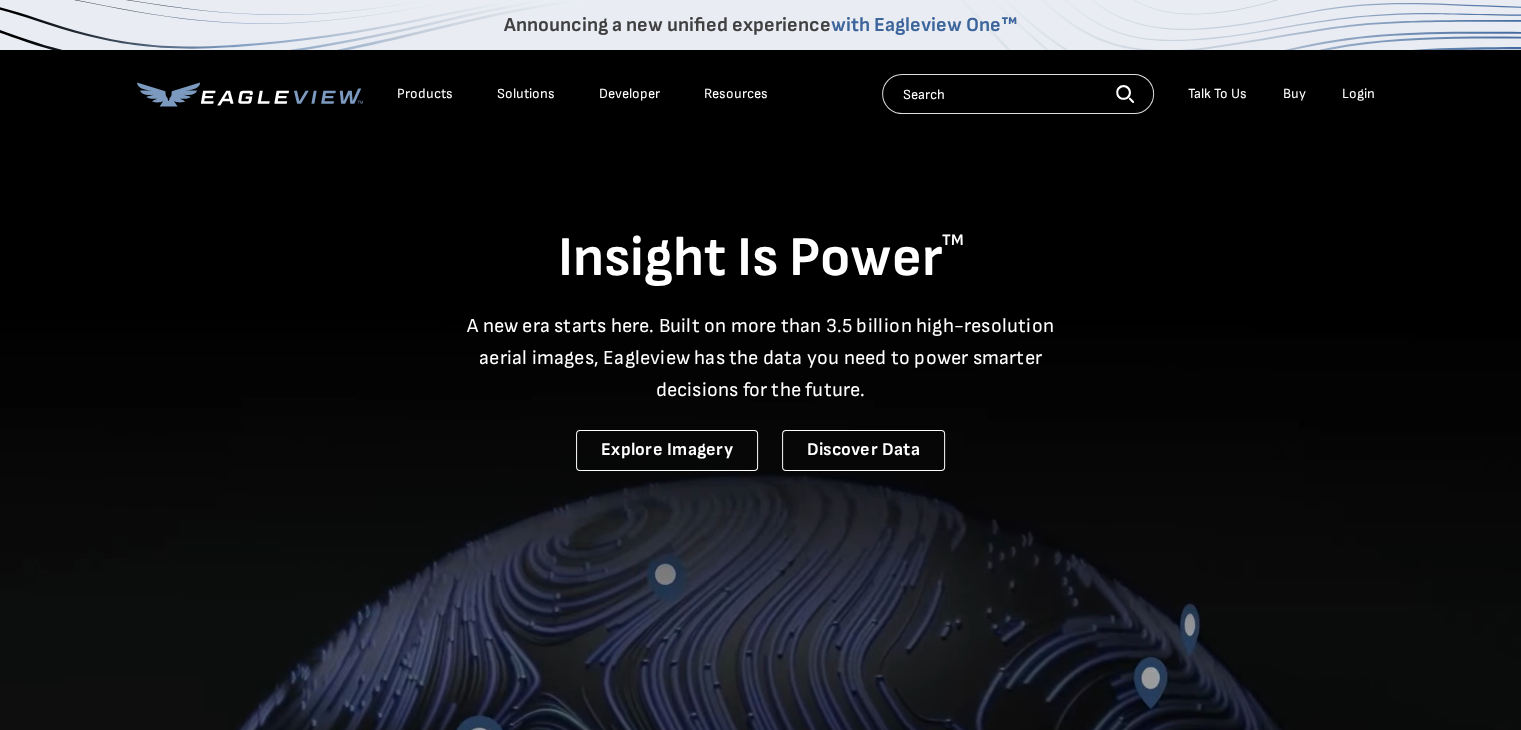 click on "Login" at bounding box center (1358, 94) 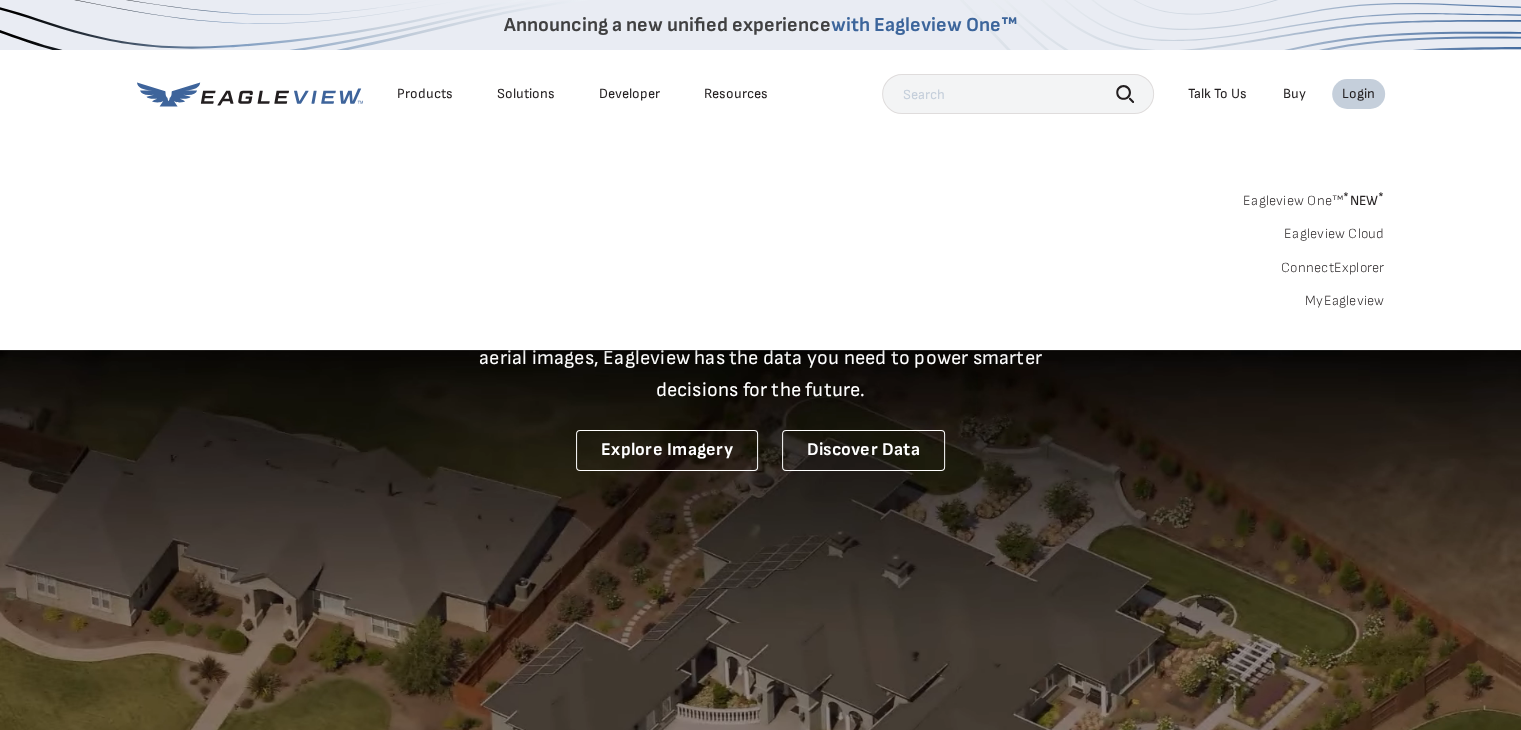 click on "MyEagleview" at bounding box center (1345, 301) 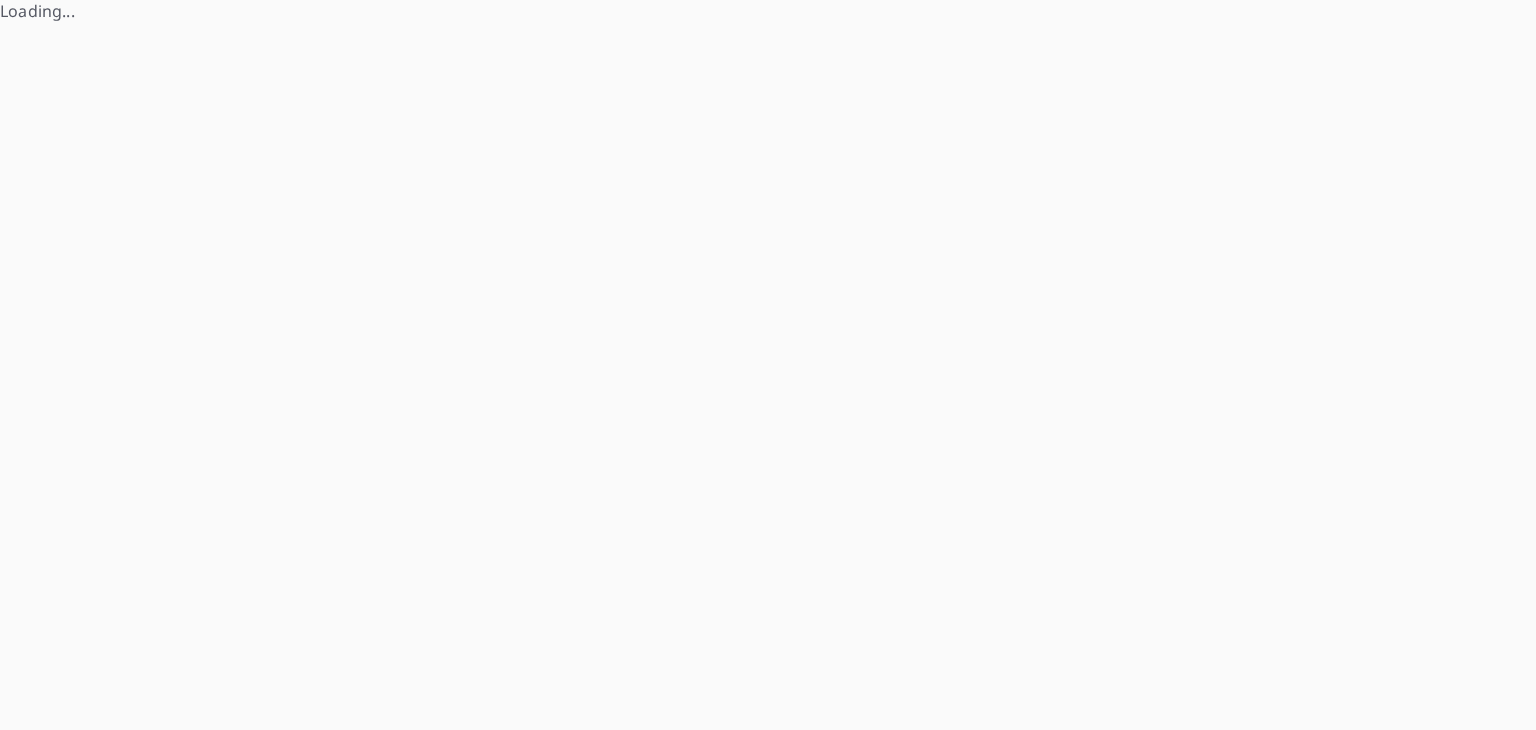 scroll, scrollTop: 0, scrollLeft: 0, axis: both 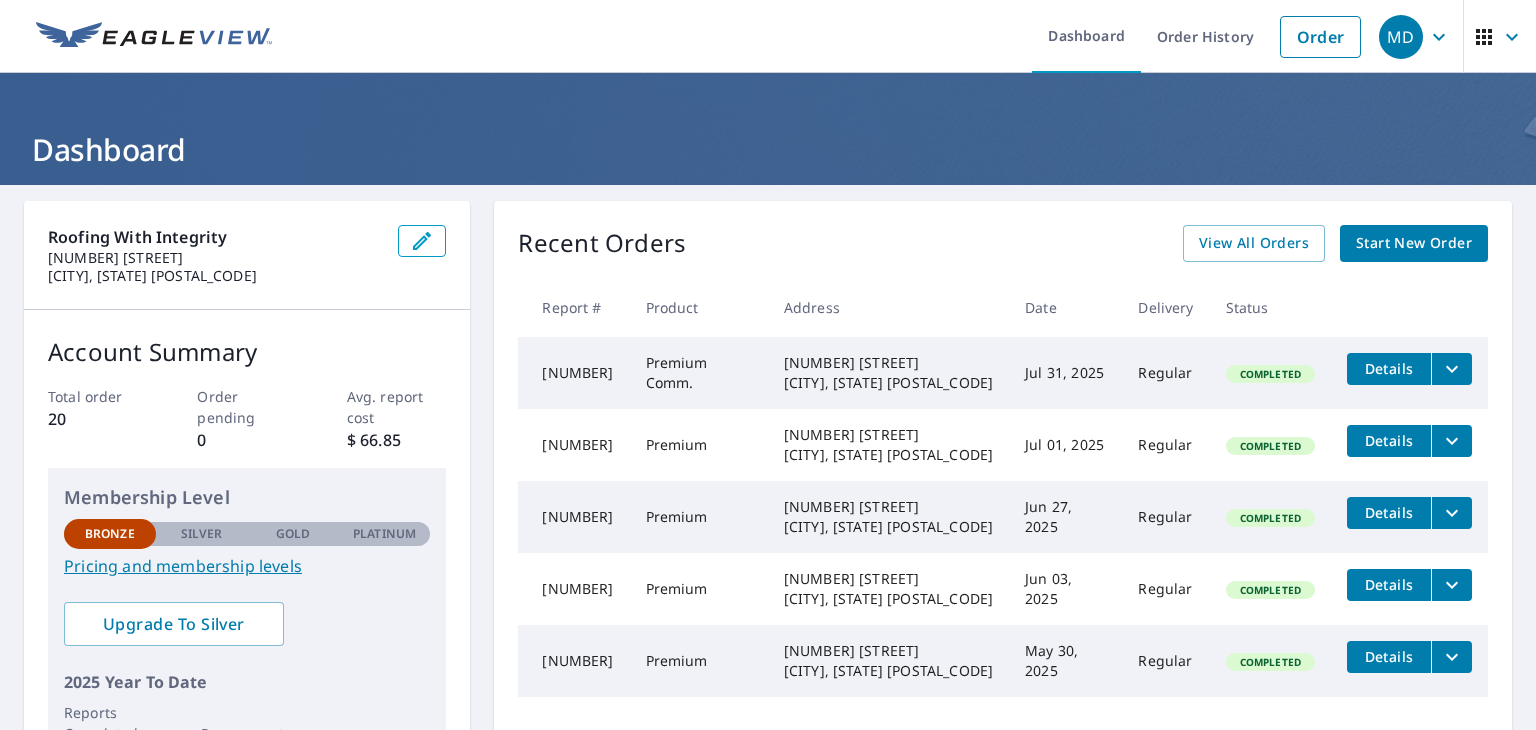 click on "Start New Order" at bounding box center [1414, 243] 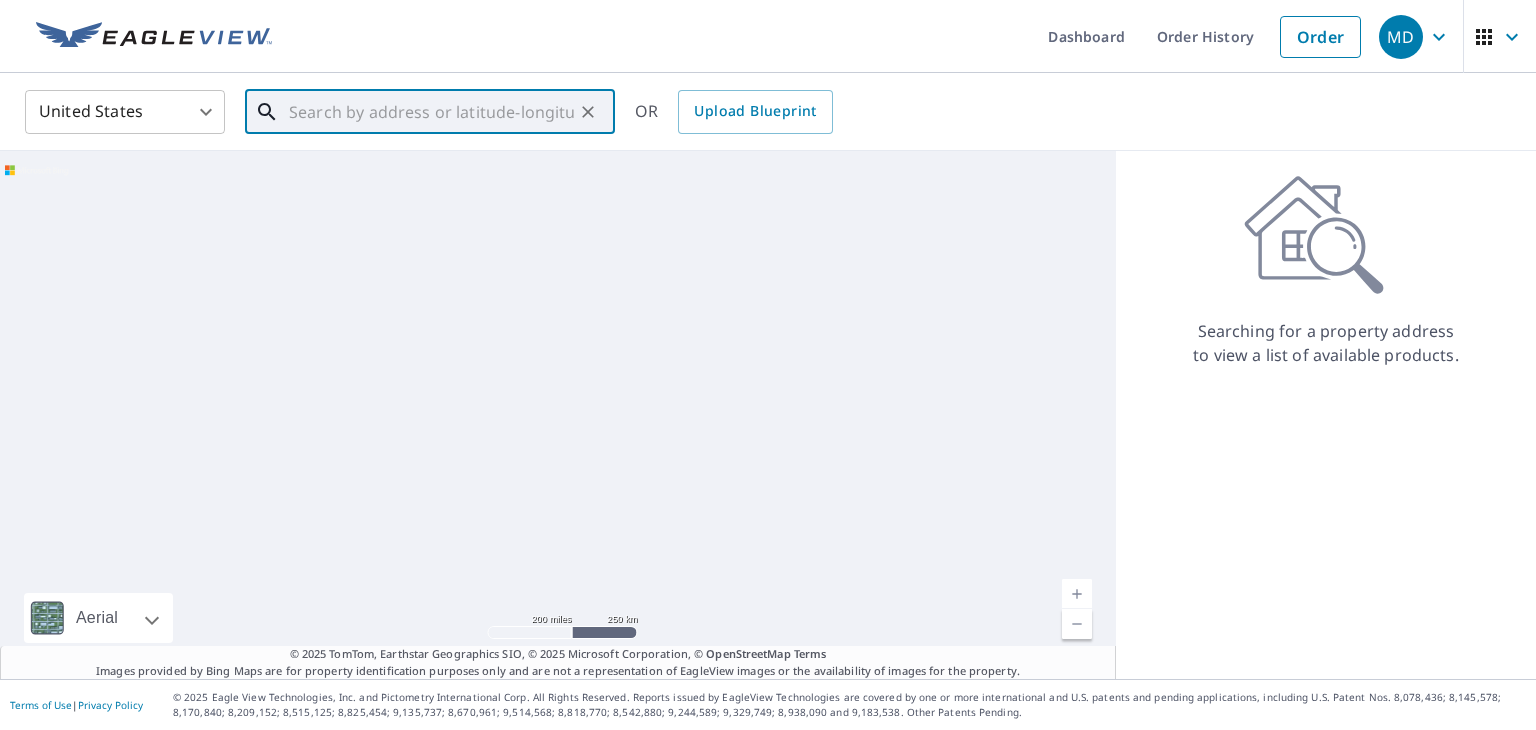 click at bounding box center (431, 112) 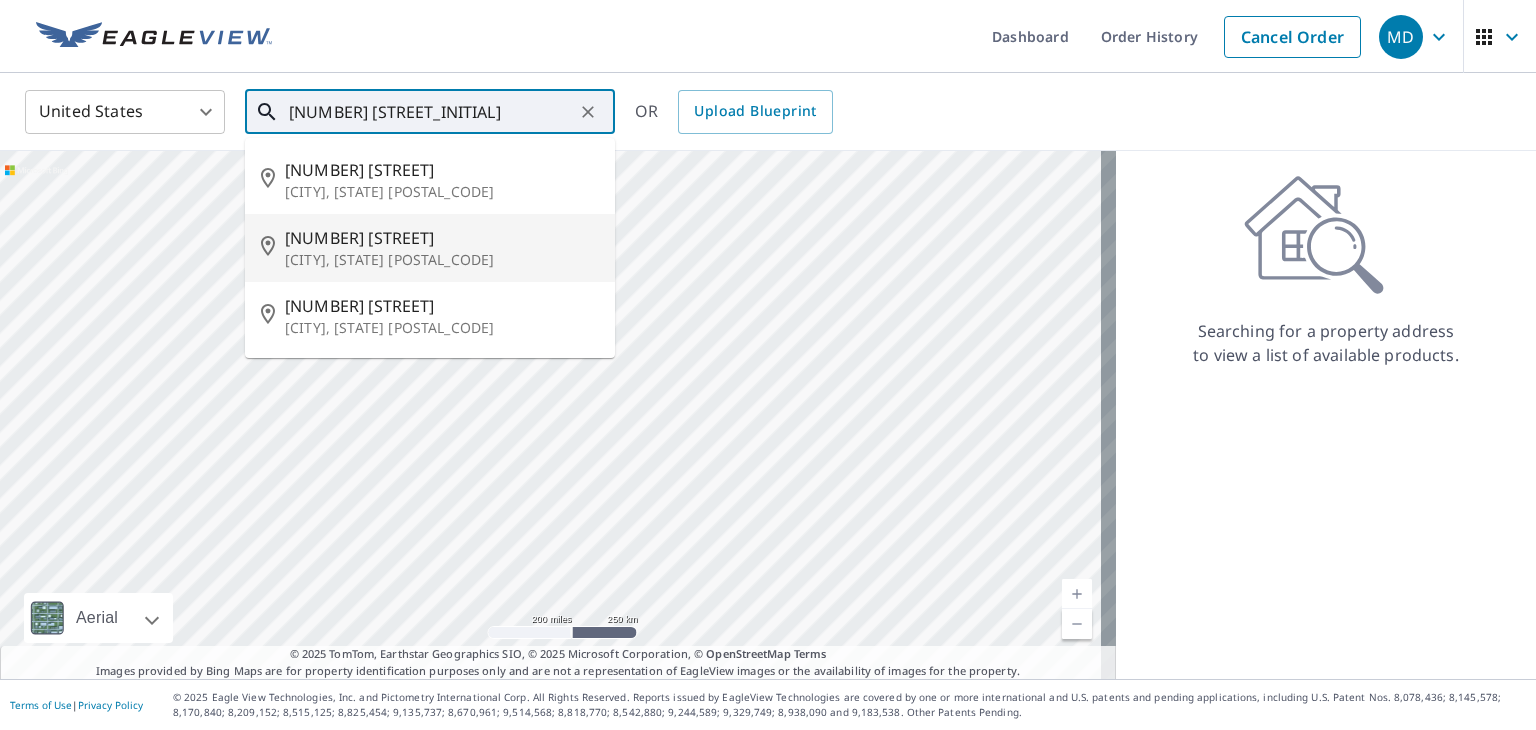 click on "[NUMBER] [STREET]" at bounding box center [442, 238] 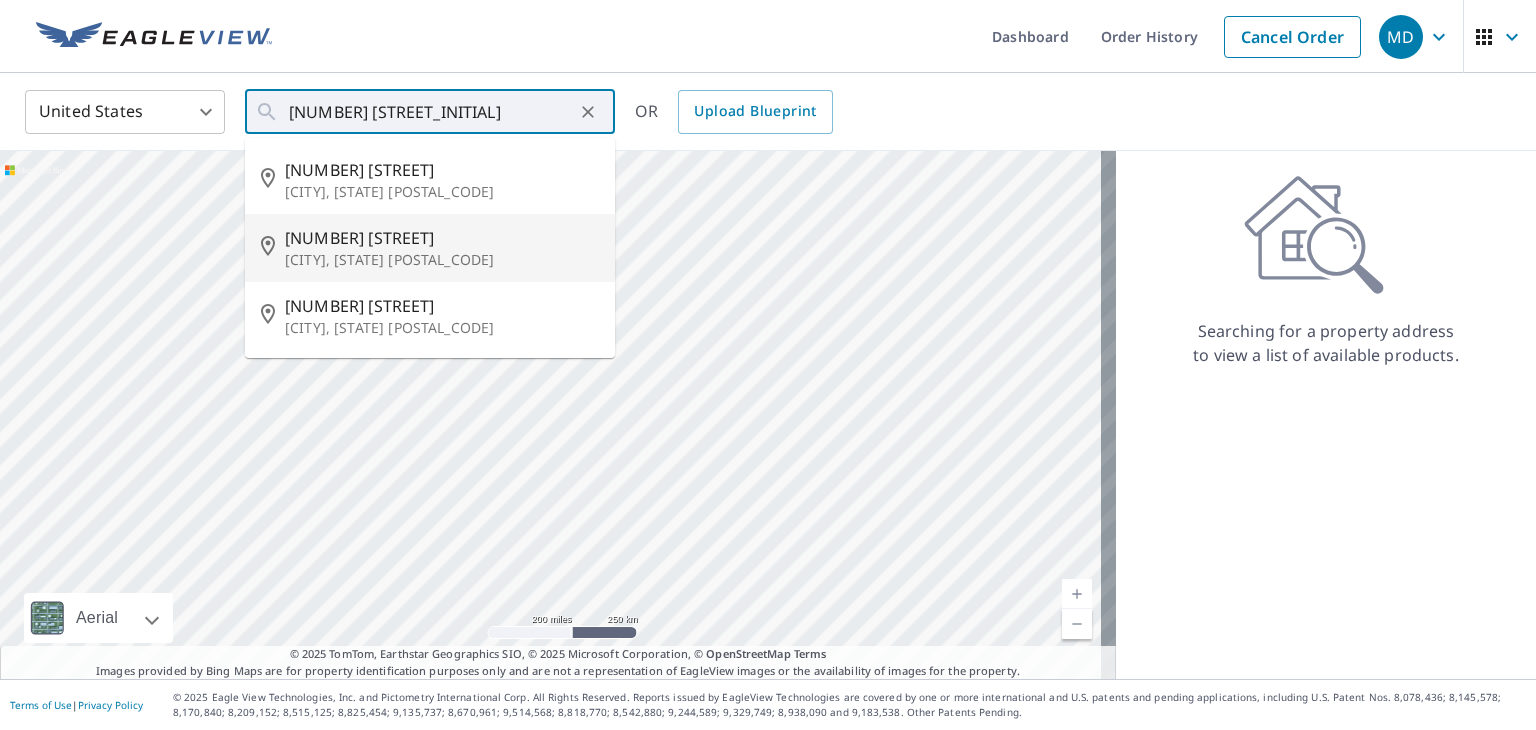 type on "[NUMBER] [STREET] [CITY], [STATE] [POSTAL_CODE]" 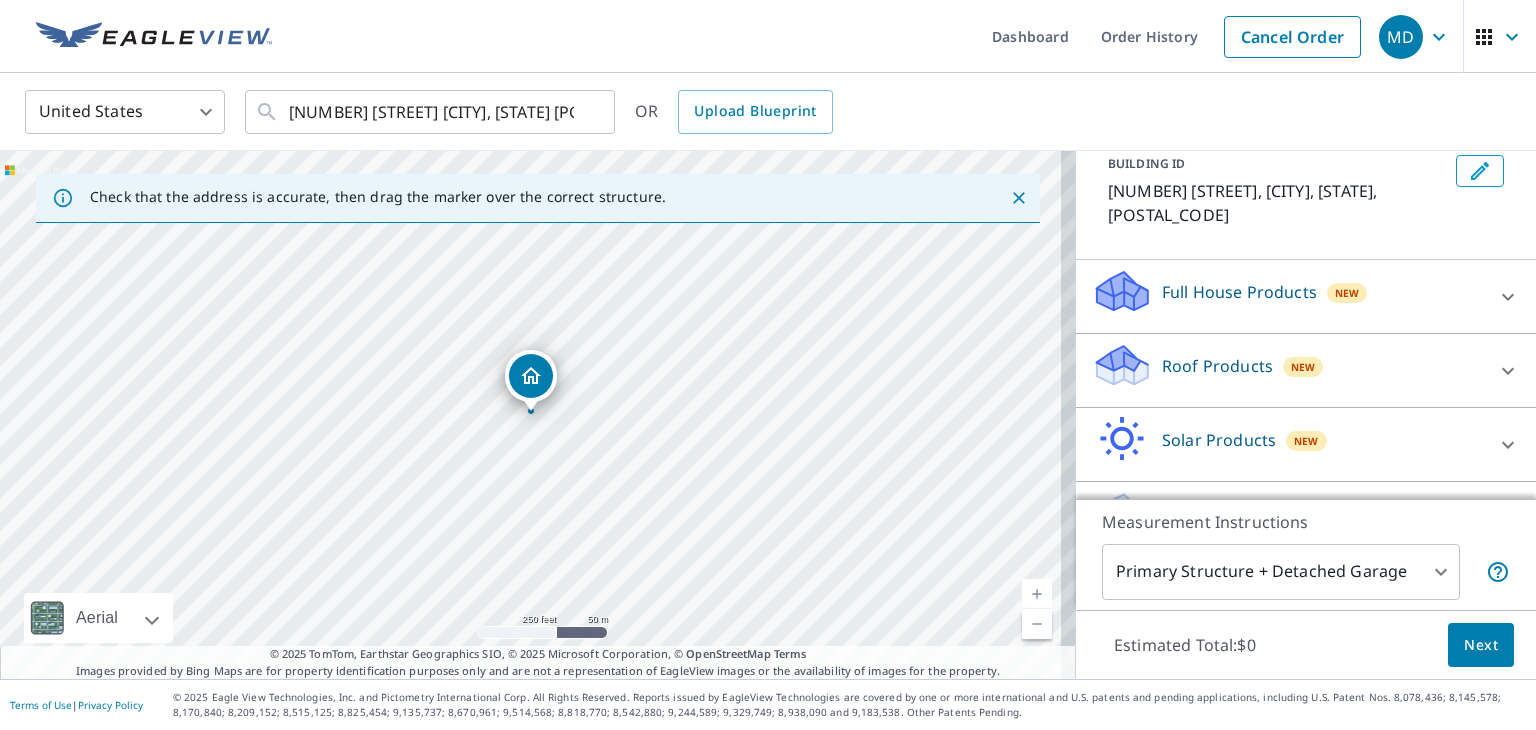 scroll, scrollTop: 154, scrollLeft: 0, axis: vertical 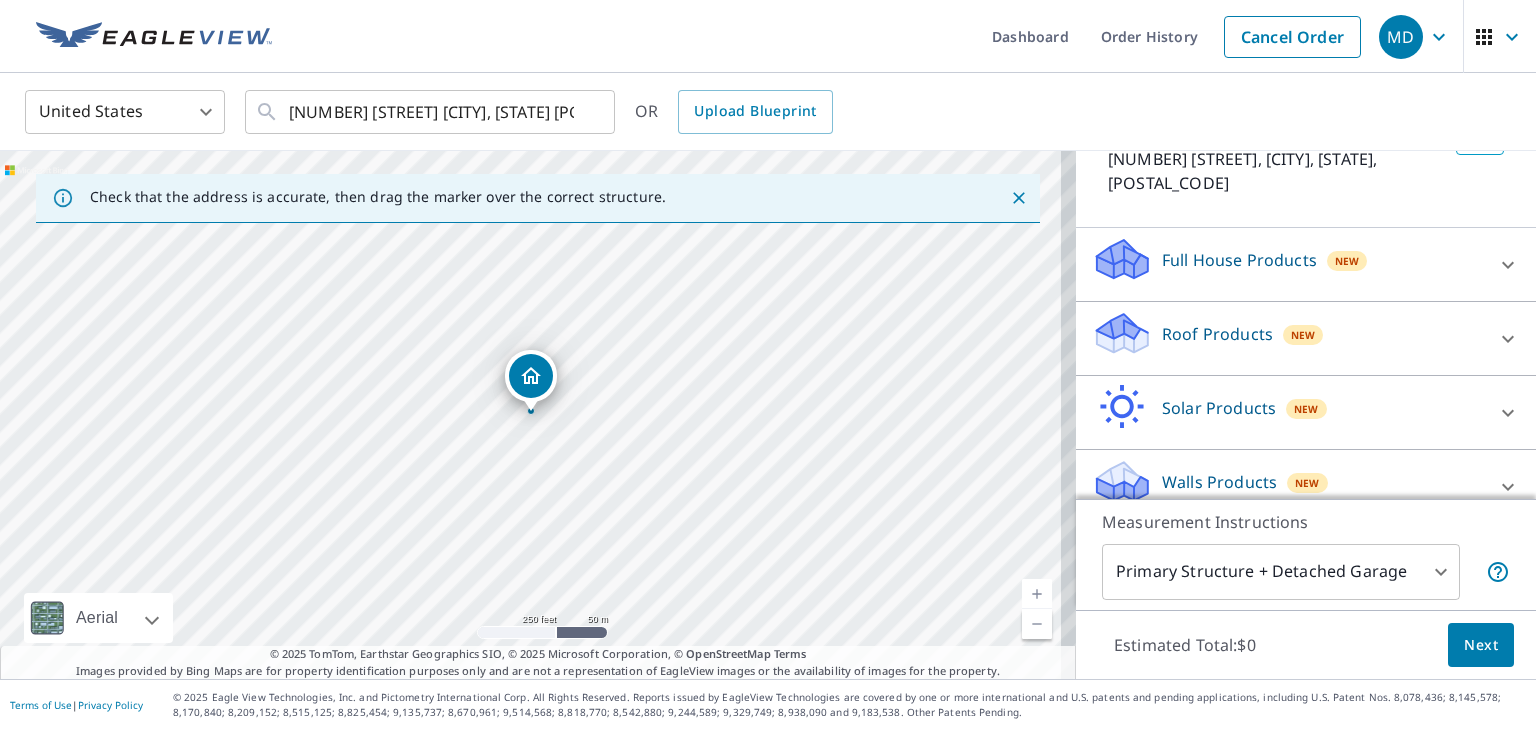 click 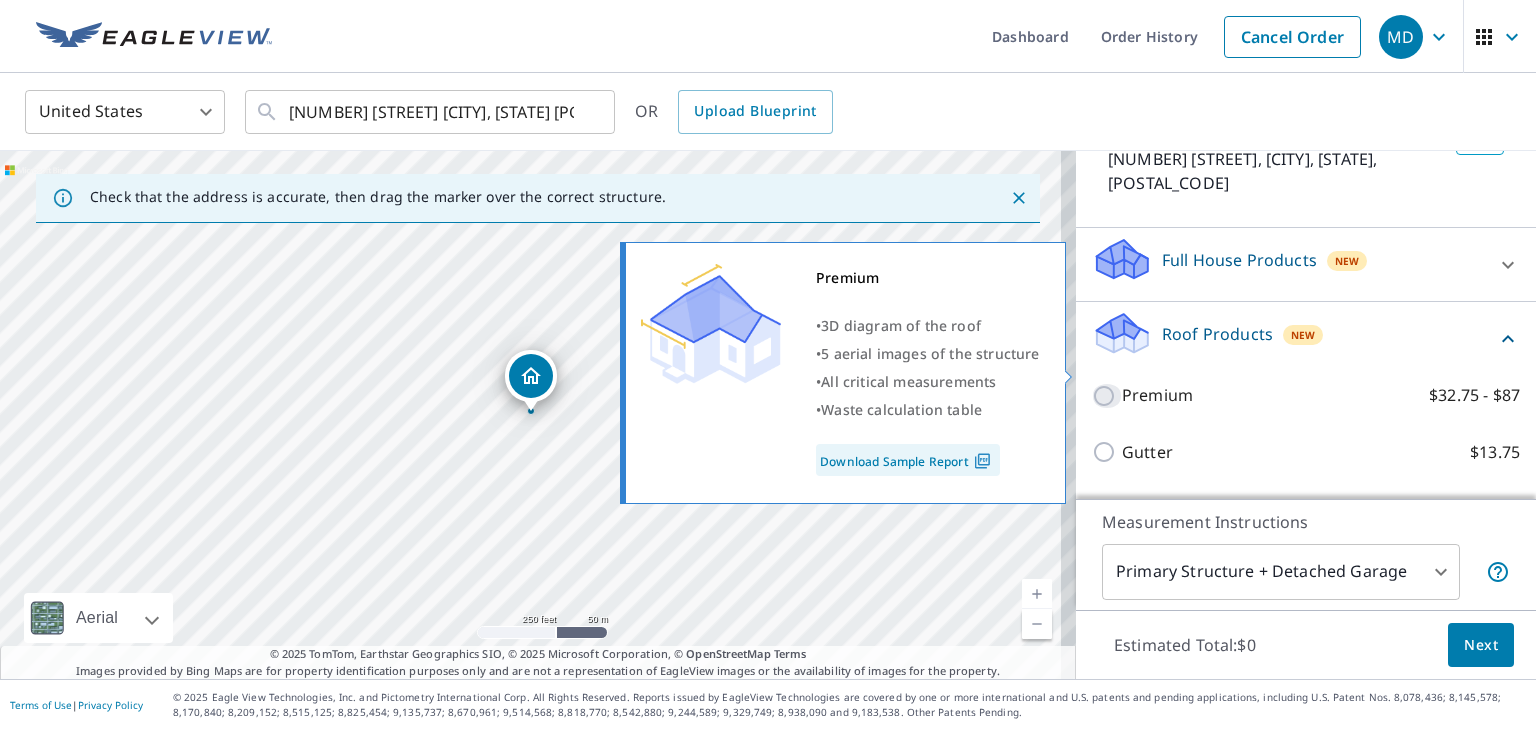 click on "Premium $32.75 - $87" at bounding box center (1107, 396) 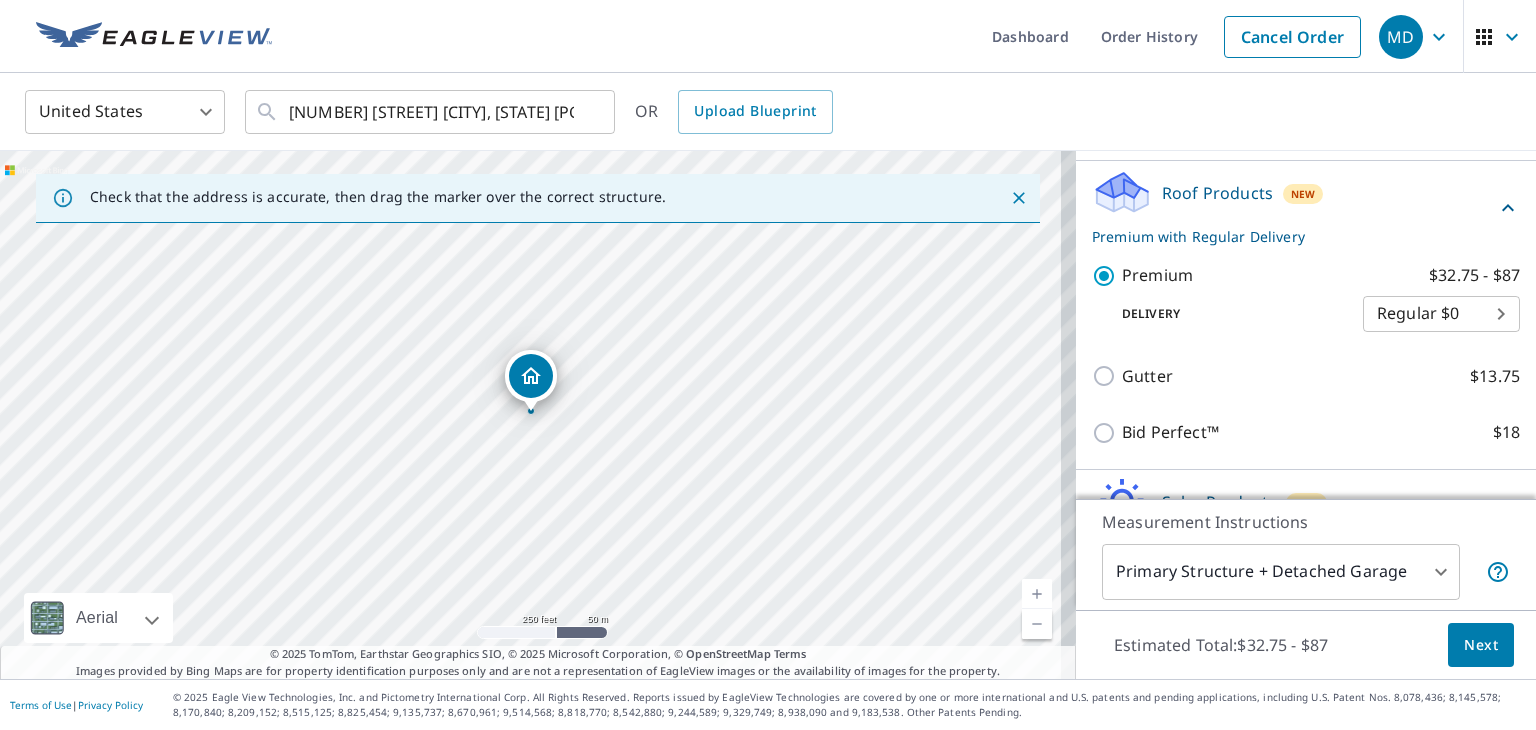 scroll, scrollTop: 388, scrollLeft: 0, axis: vertical 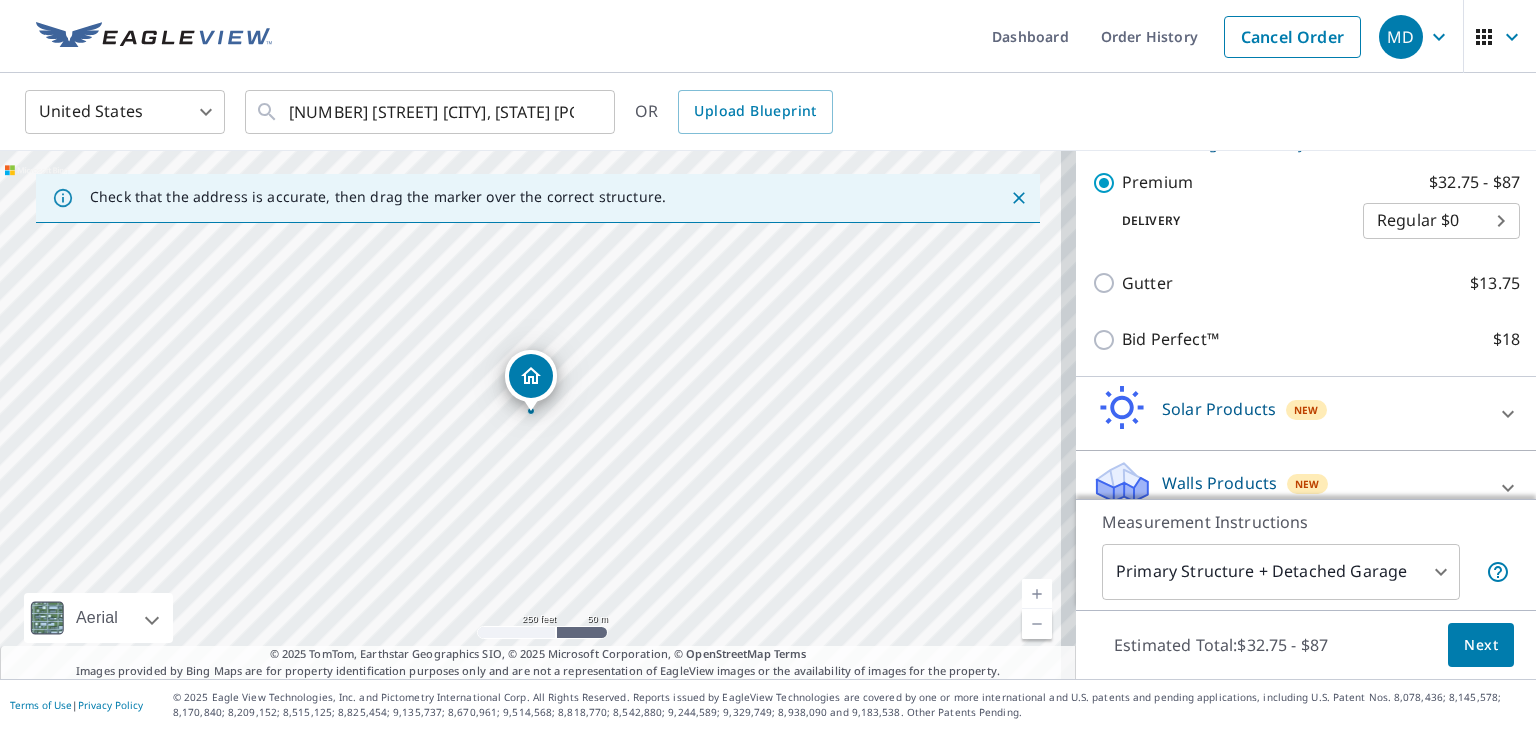 click on "Next" at bounding box center [1481, 645] 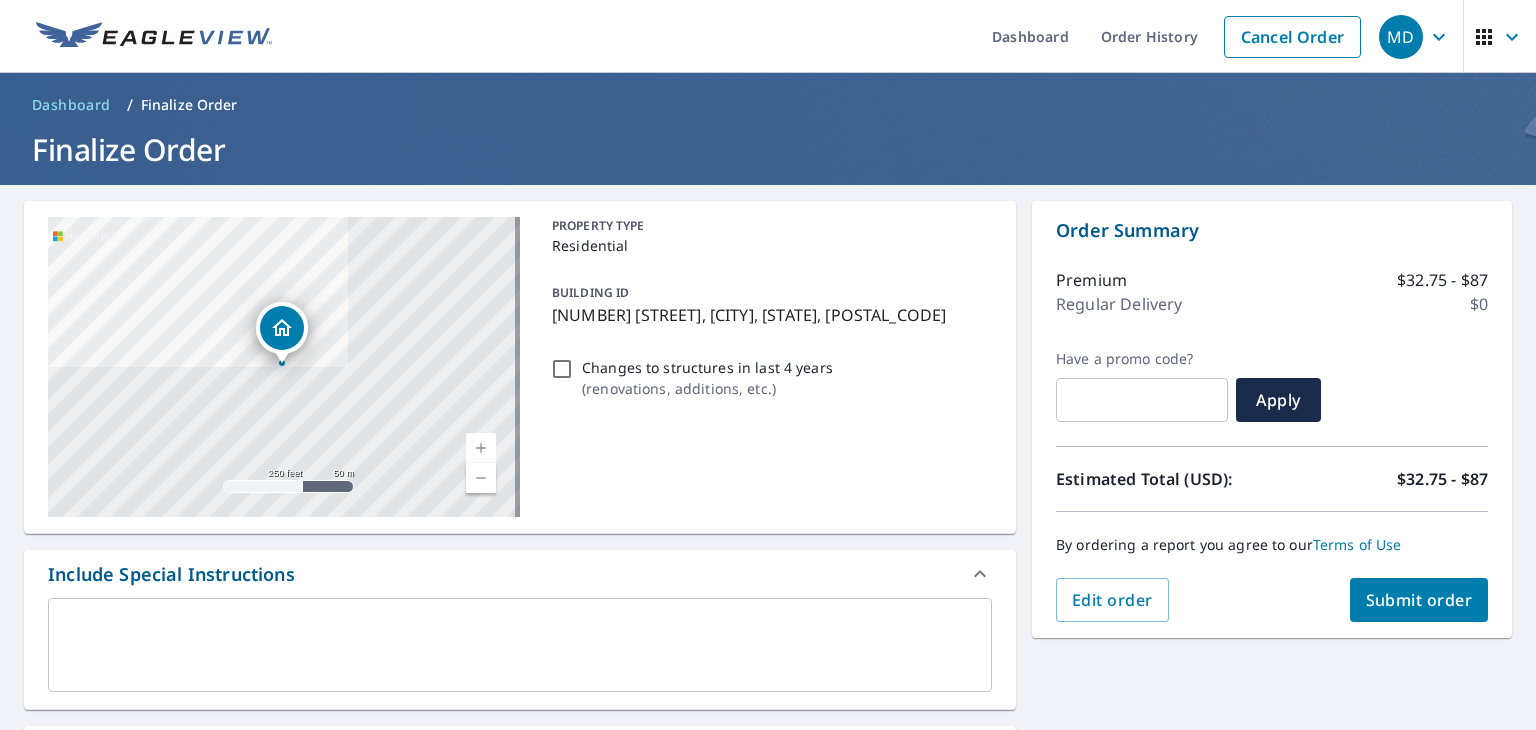 click on "x ​" at bounding box center [520, 645] 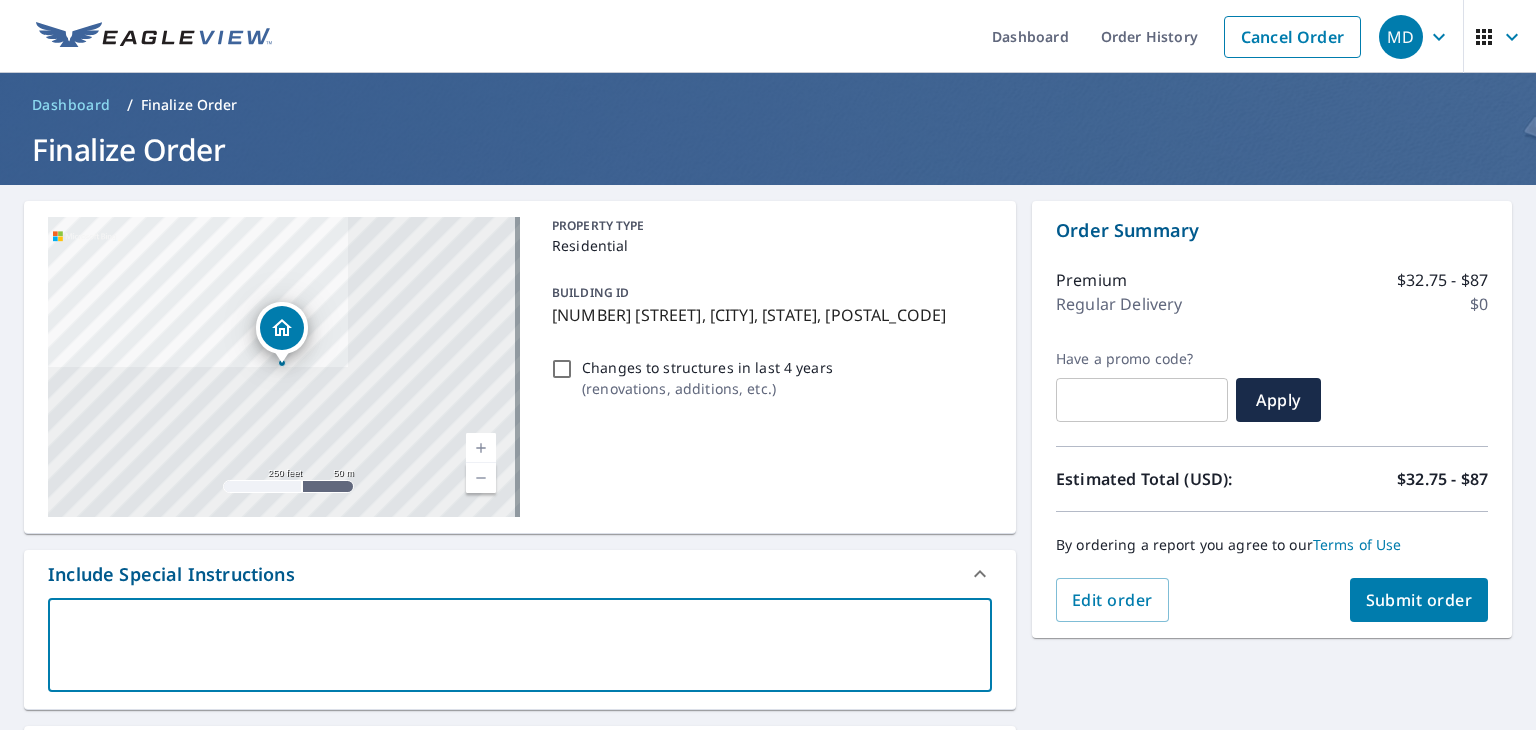 type on "F" 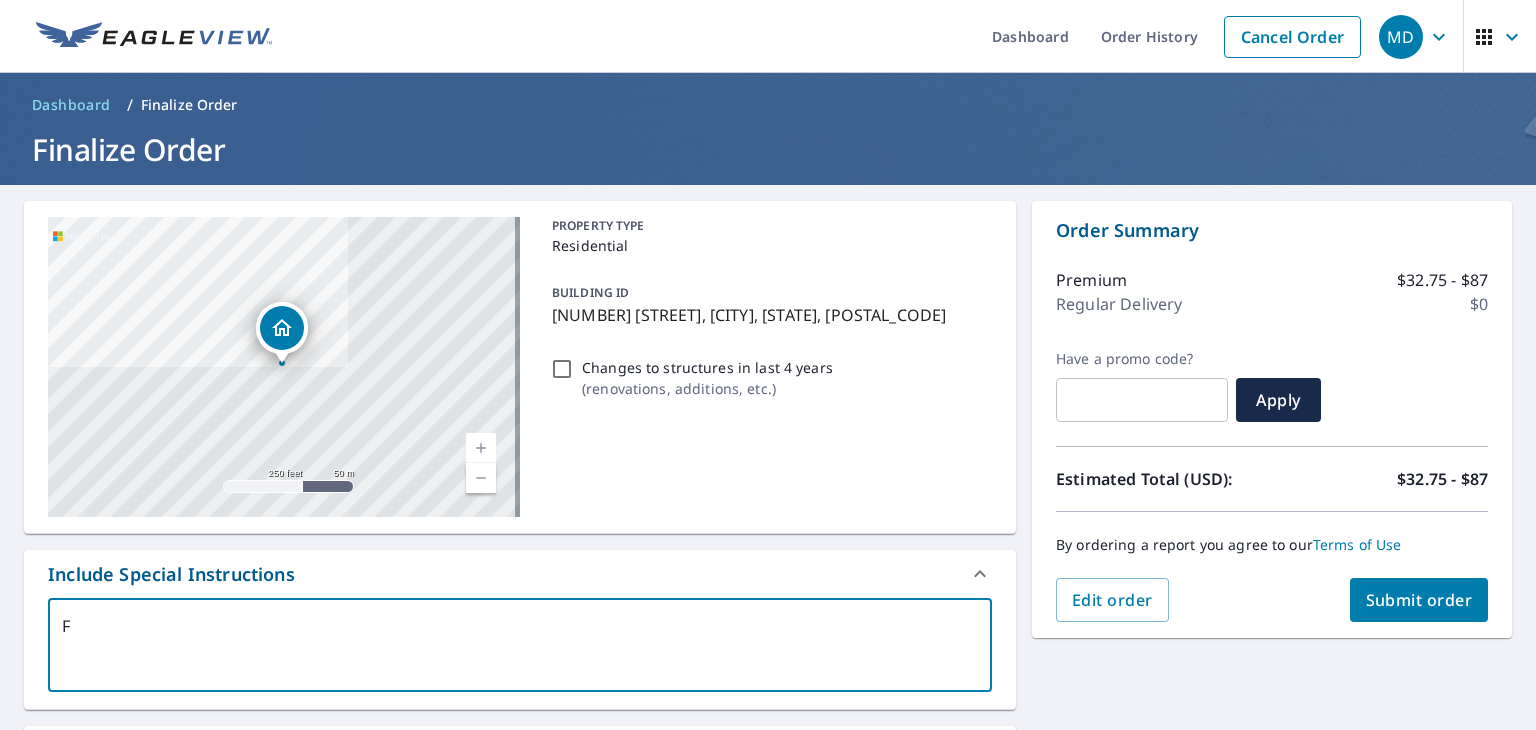 type on "Fi" 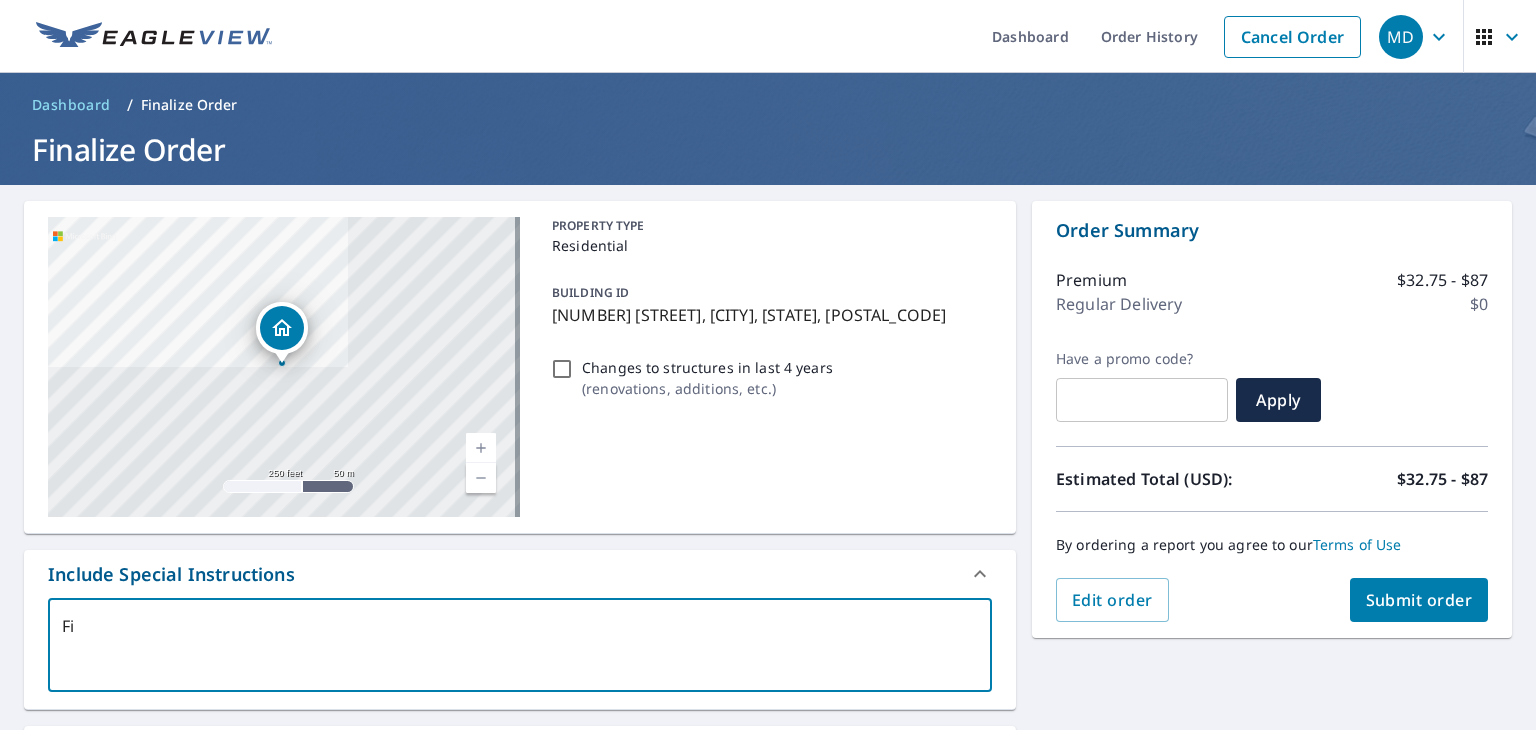 type on "Fir" 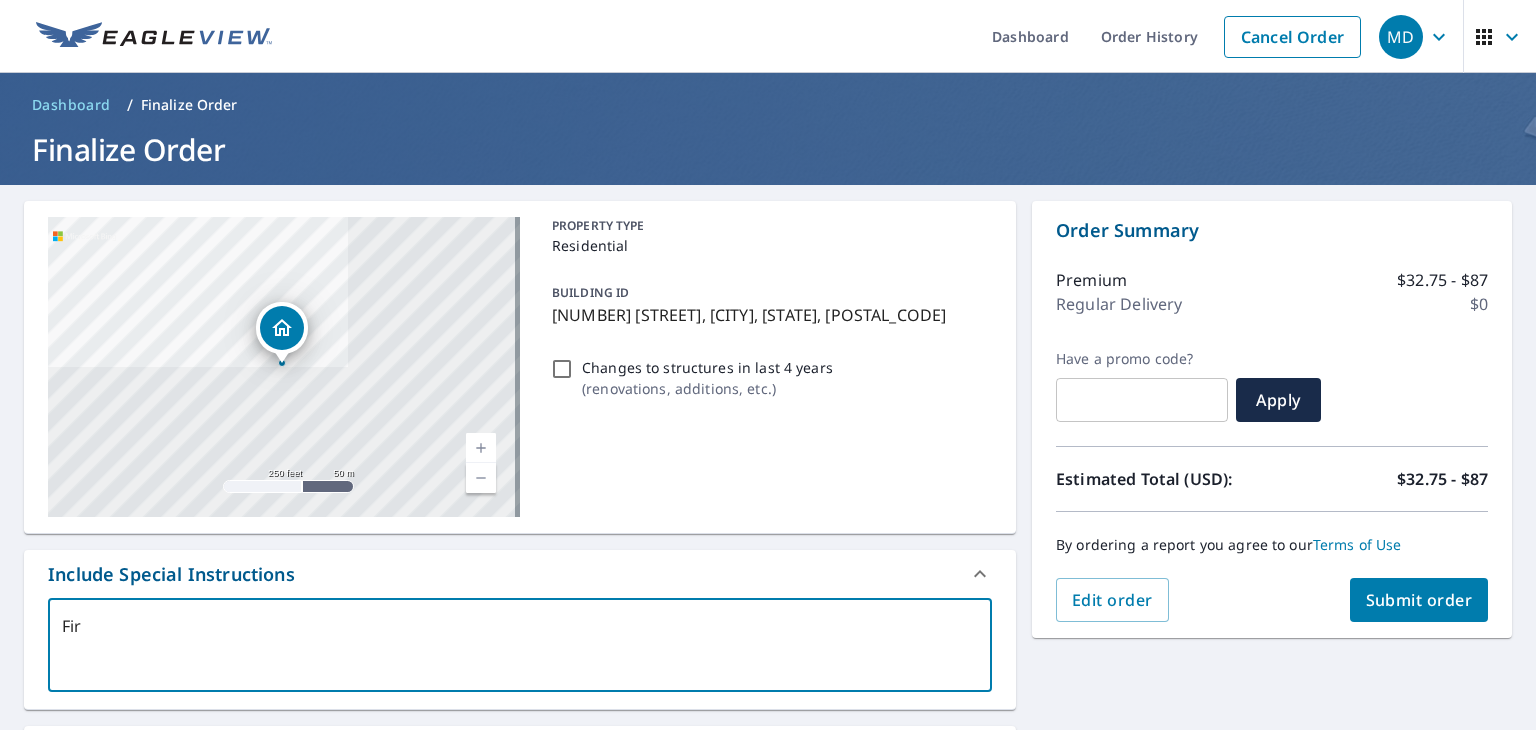 type on "Fire" 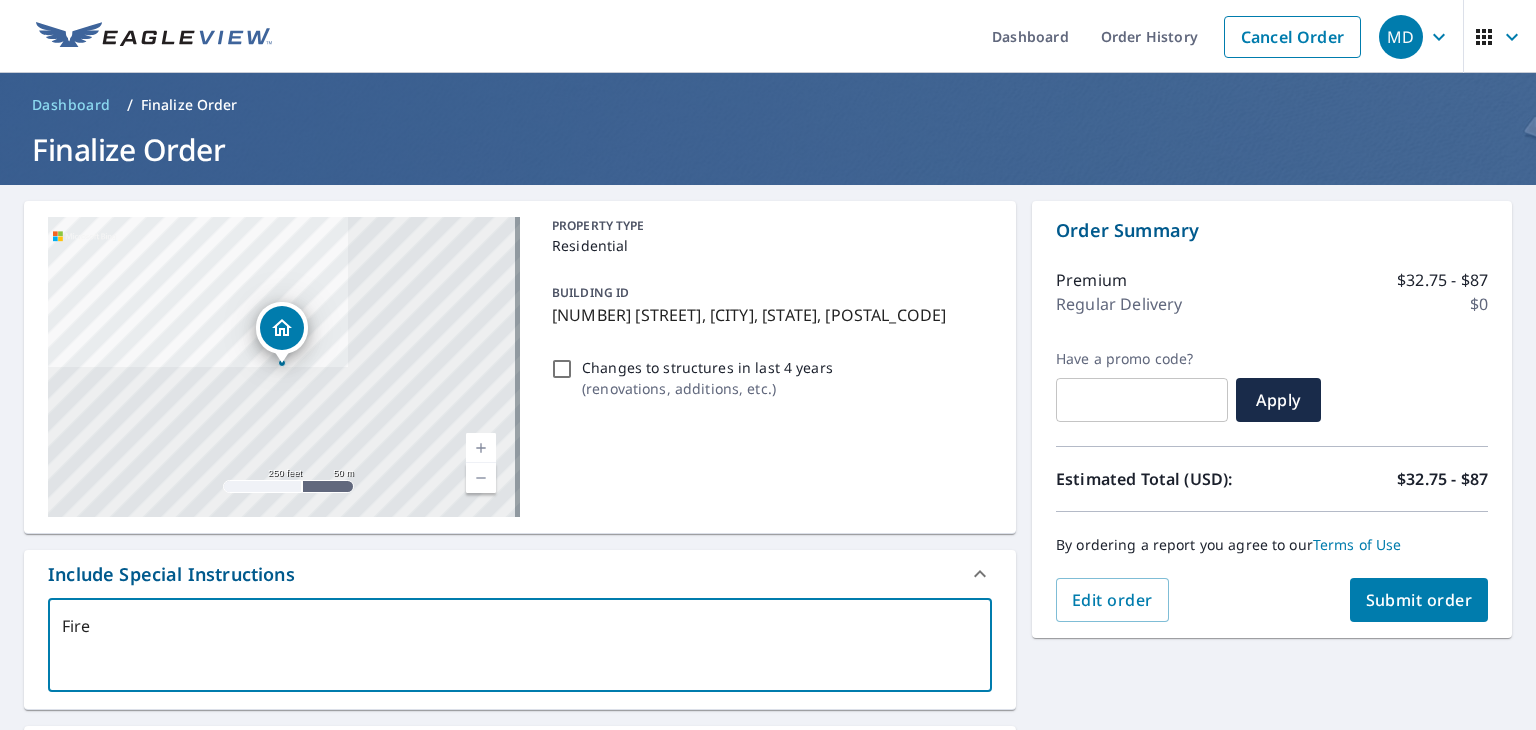 type on "Fire" 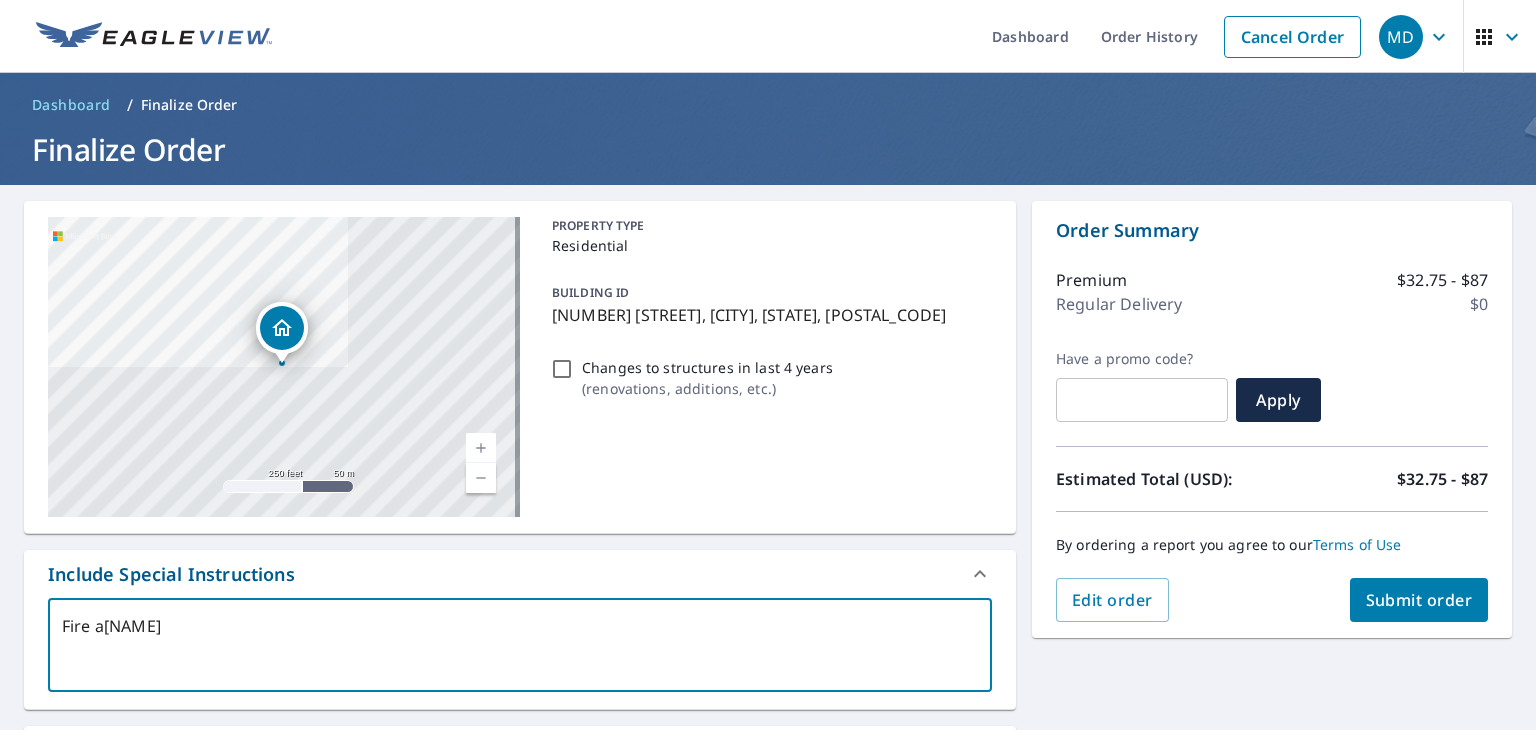 type on "Fire ar[NAME]" 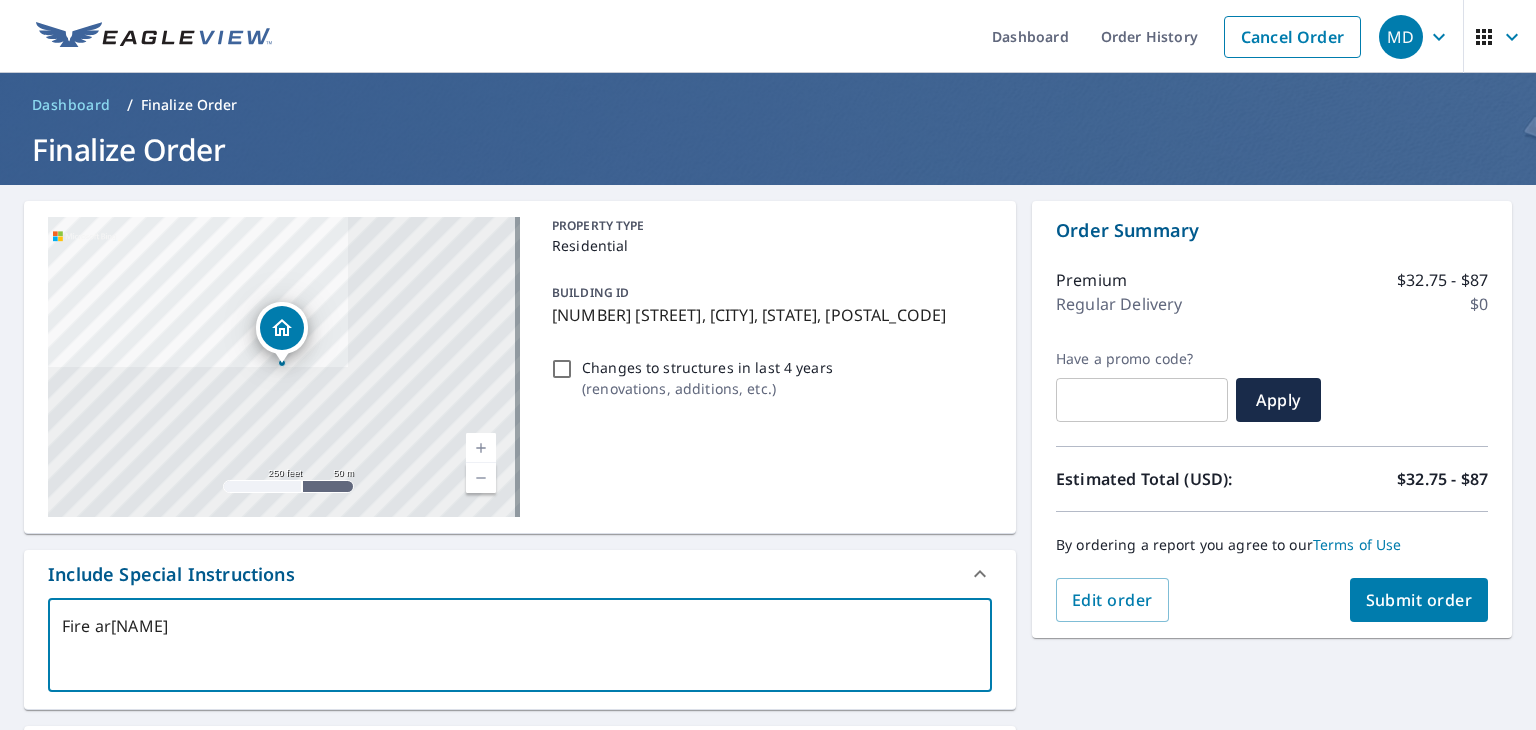 type on "Fire are[NAME]" 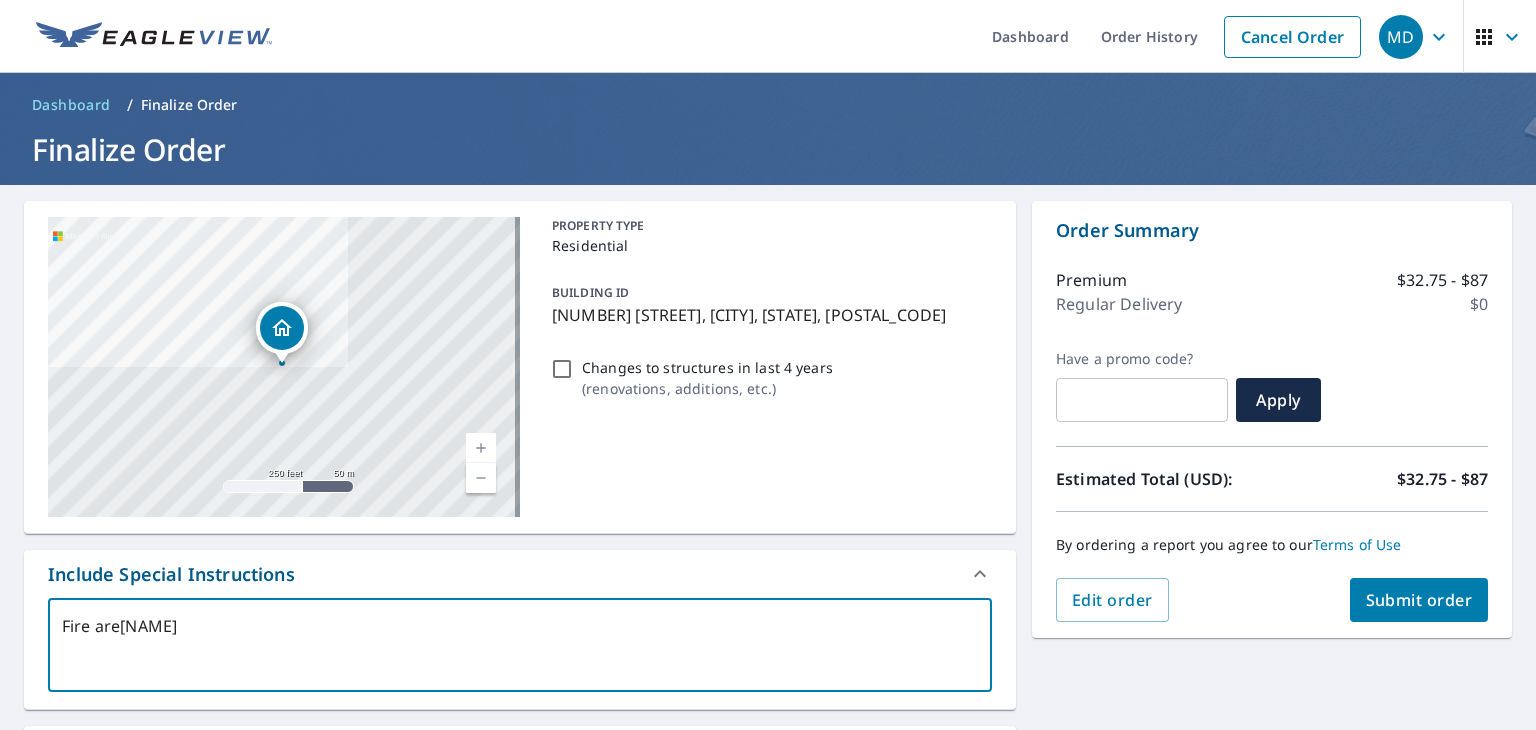 type on "Fire area[NAME]" 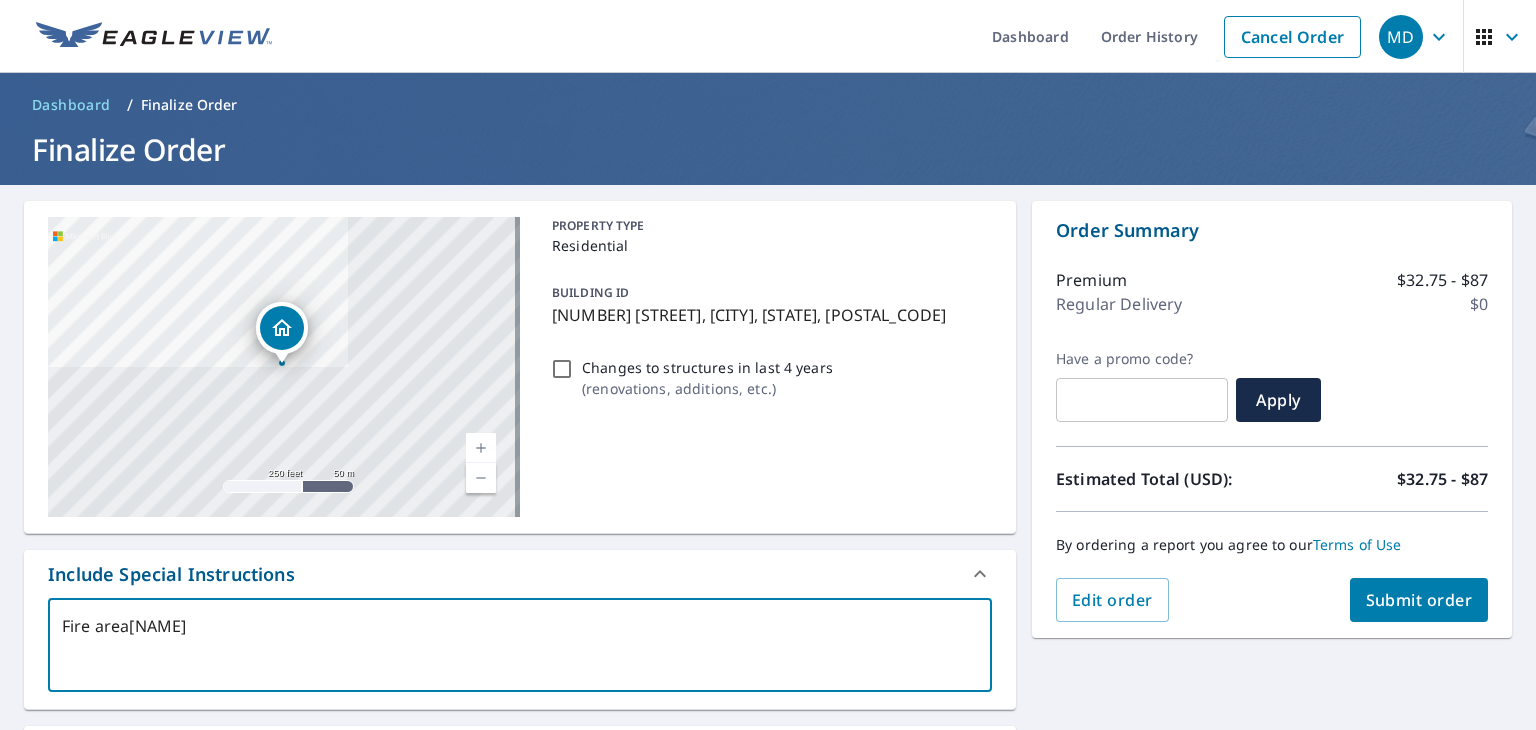 type on "Fire area[NAME]" 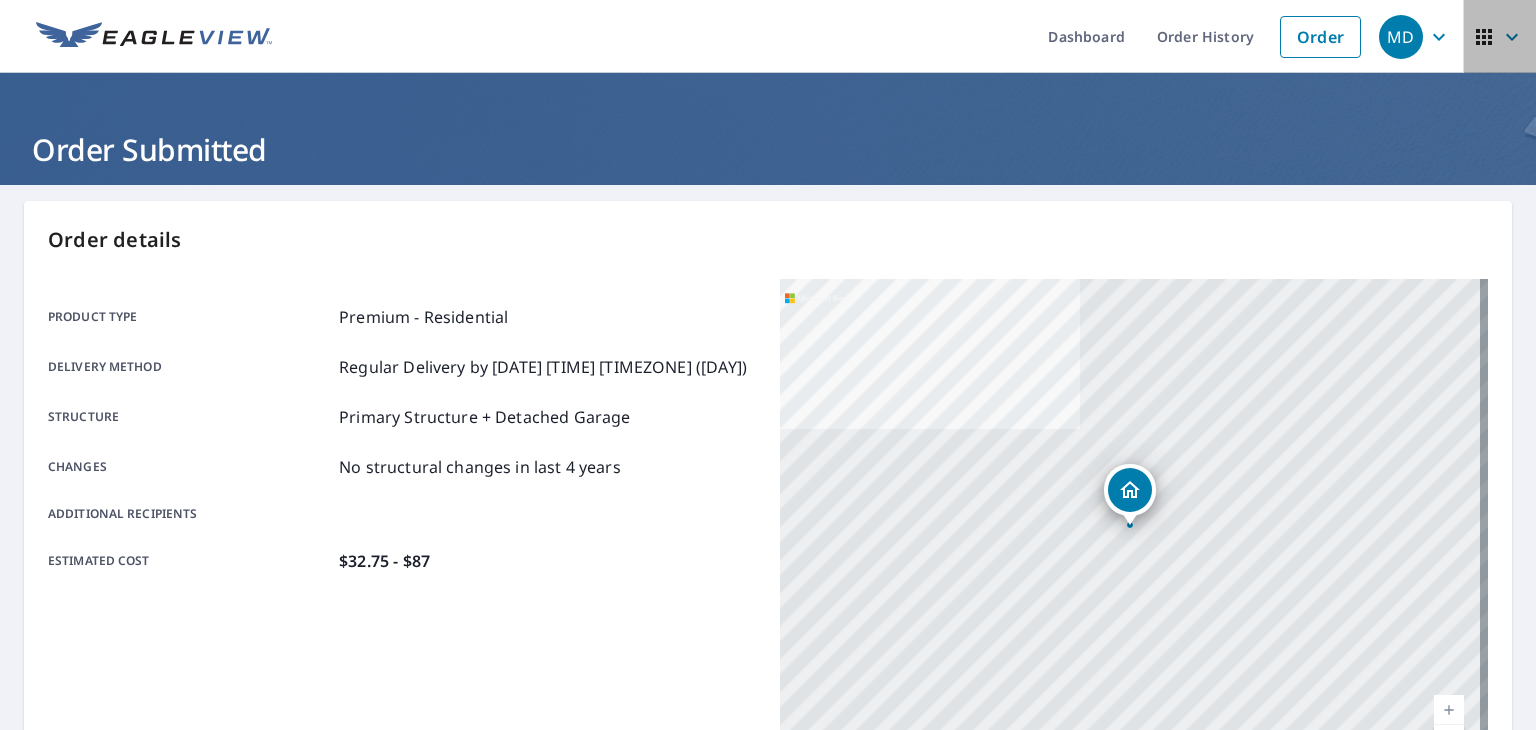 click 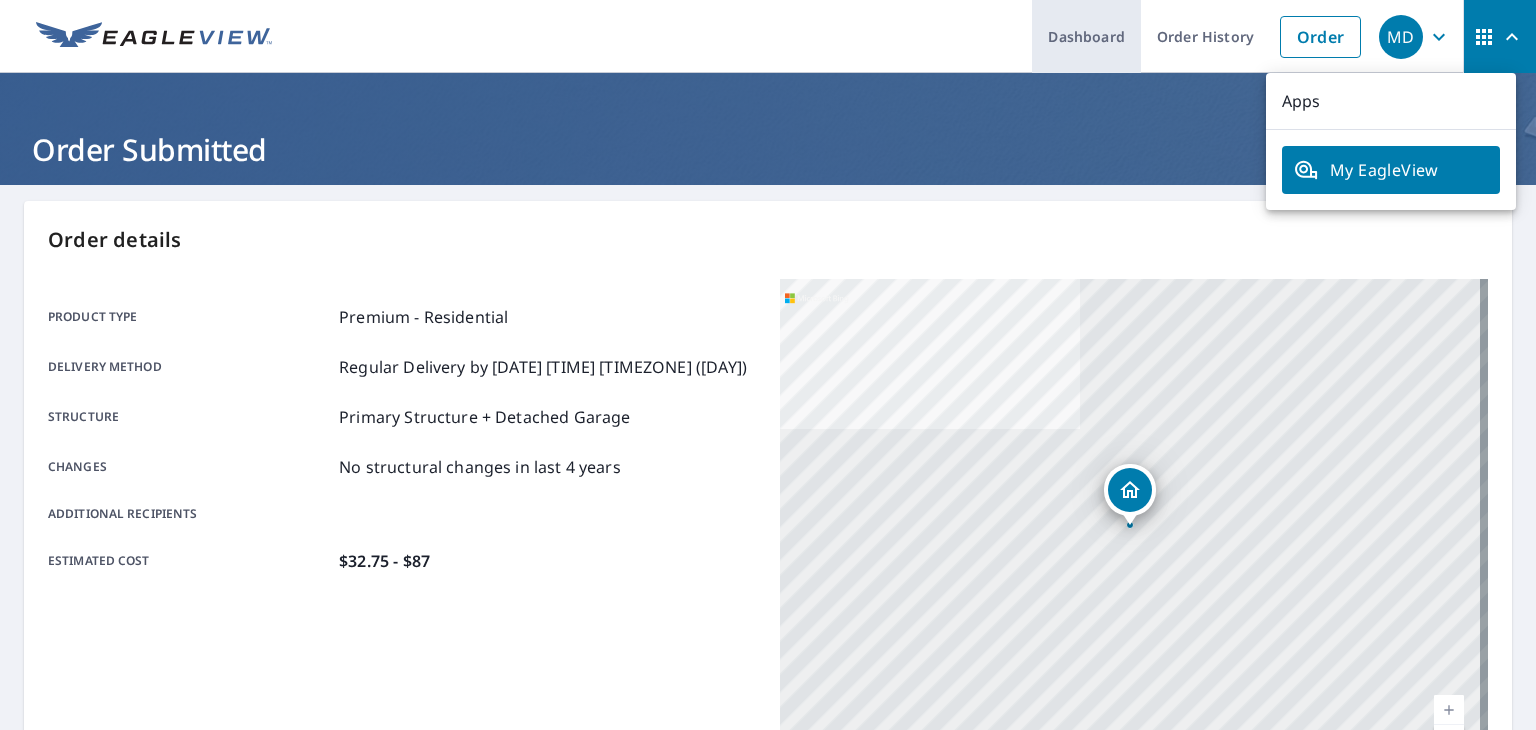 click on "Dashboard" at bounding box center (1086, 36) 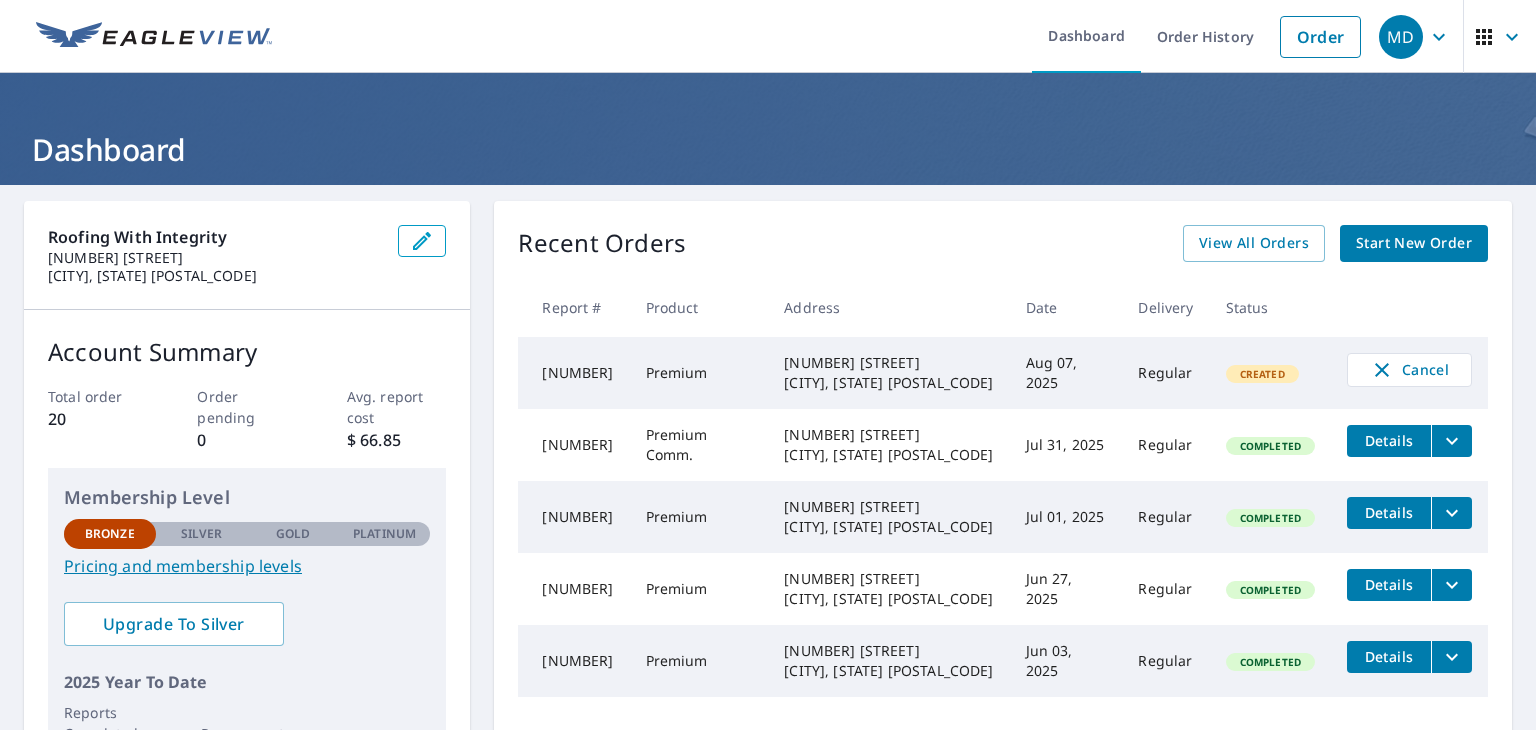 click on "Start New Order" at bounding box center (1414, 243) 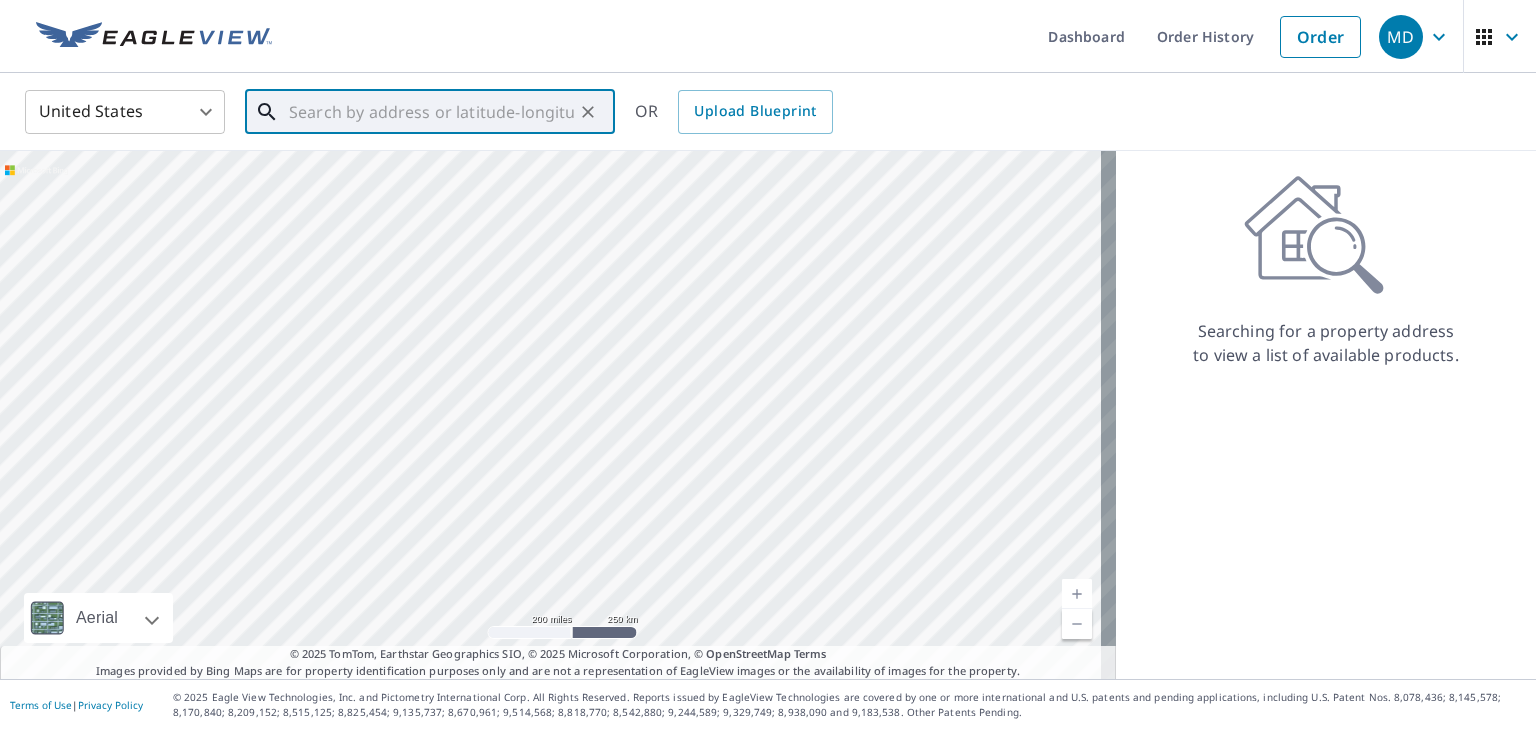 click at bounding box center [431, 112] 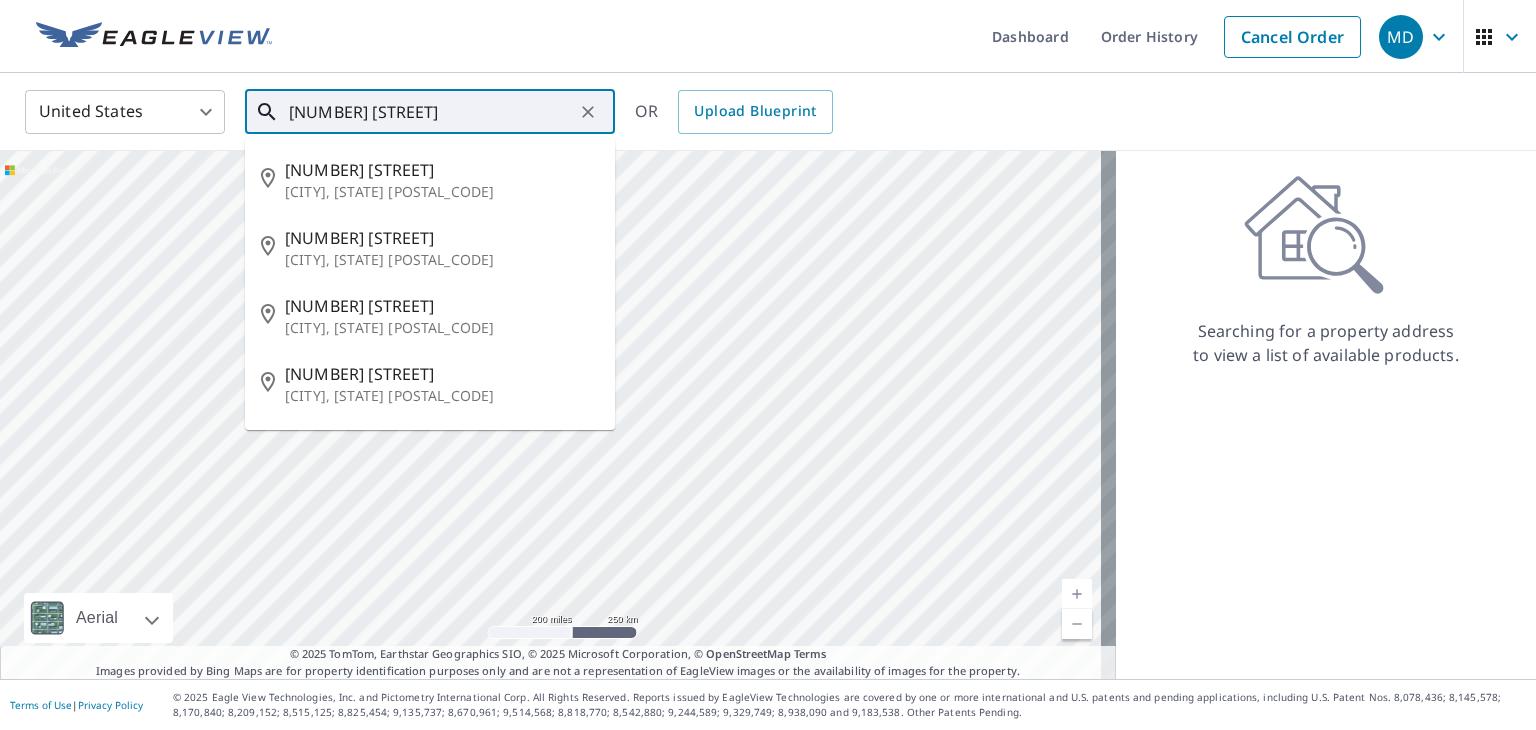 click on "[NUMBER] [STREET]" at bounding box center [431, 112] 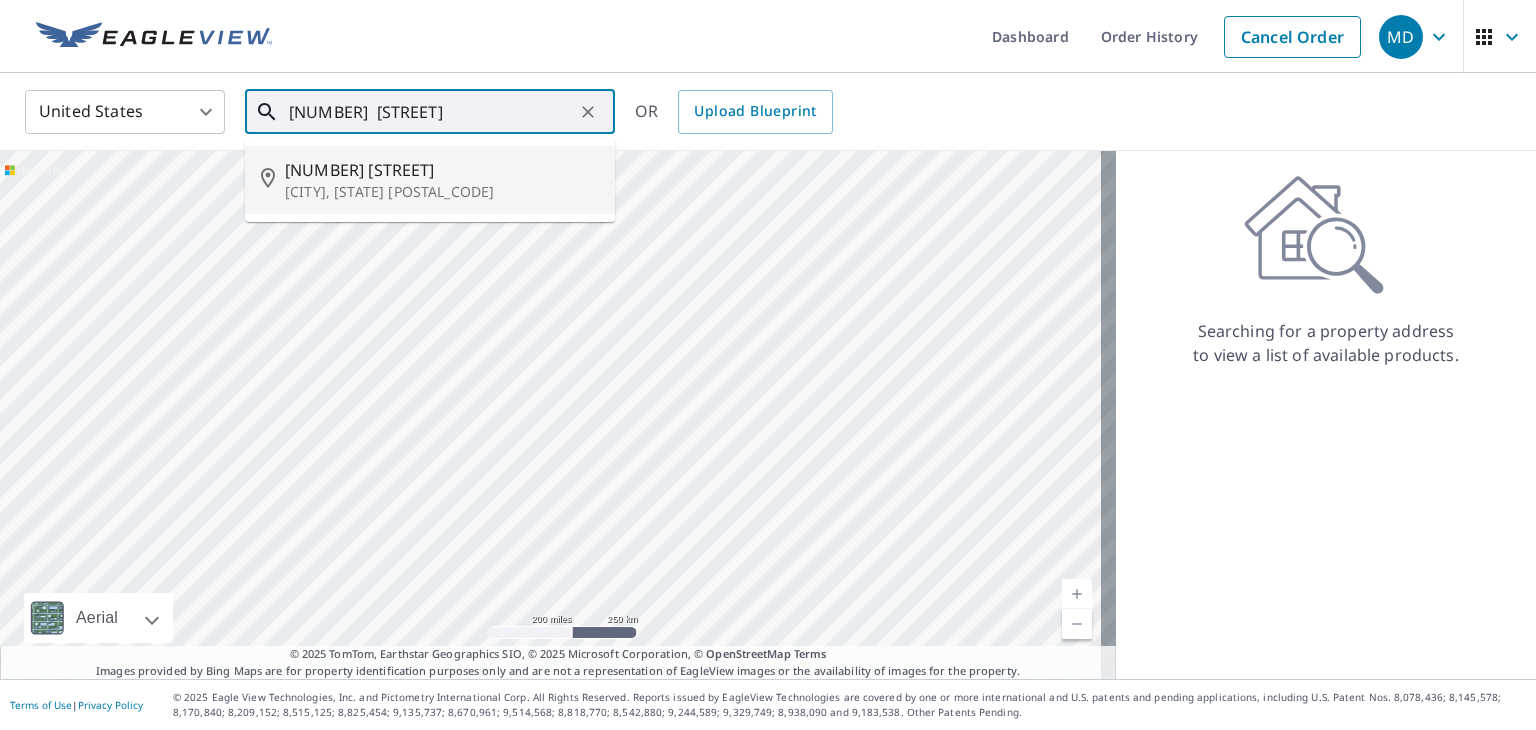 click on "[NUMBER] [STREET]" at bounding box center [442, 170] 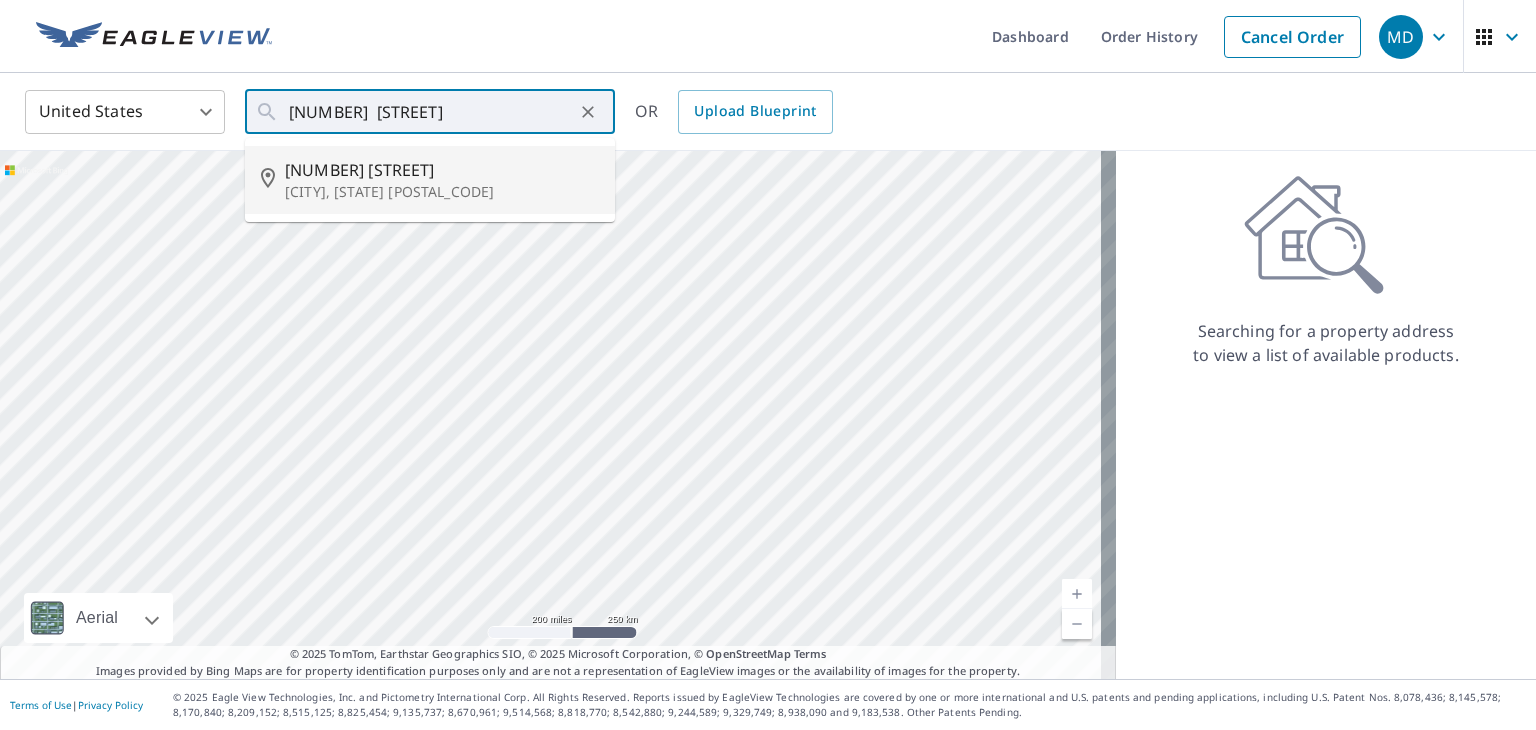 type on "[NUMBER] [STREET] [CITY] [STATE] [POSTAL_CODE]" 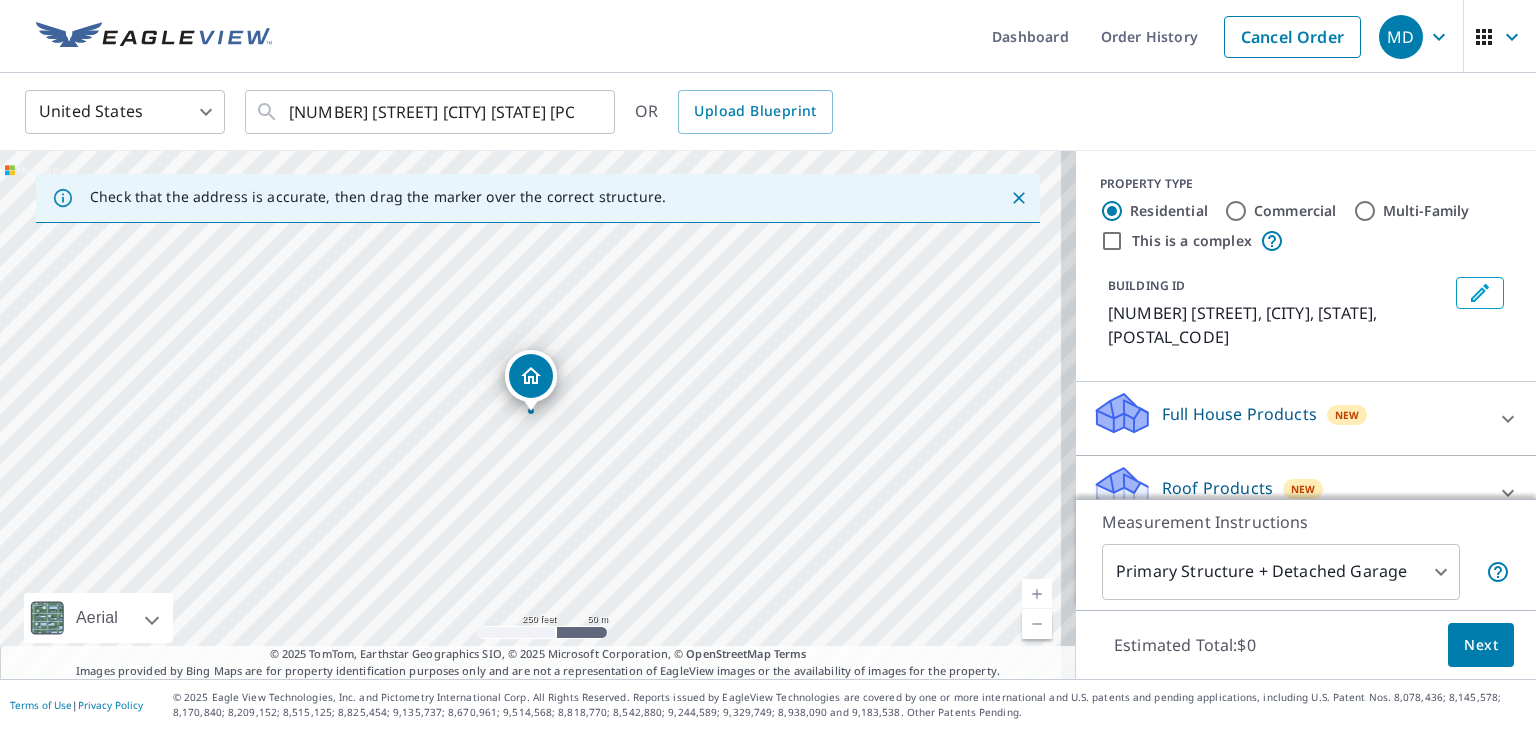 click at bounding box center [1508, 493] 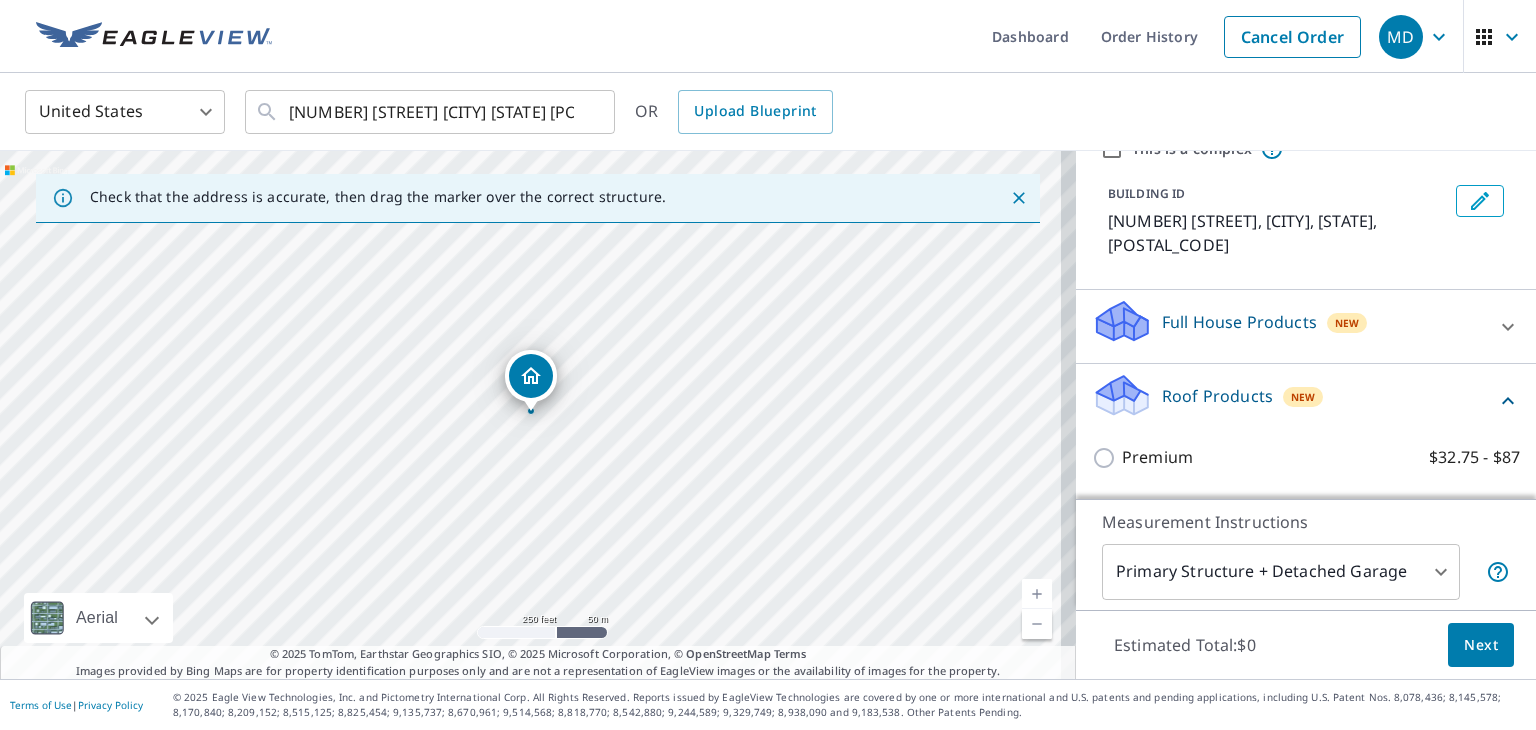 scroll, scrollTop: 94, scrollLeft: 0, axis: vertical 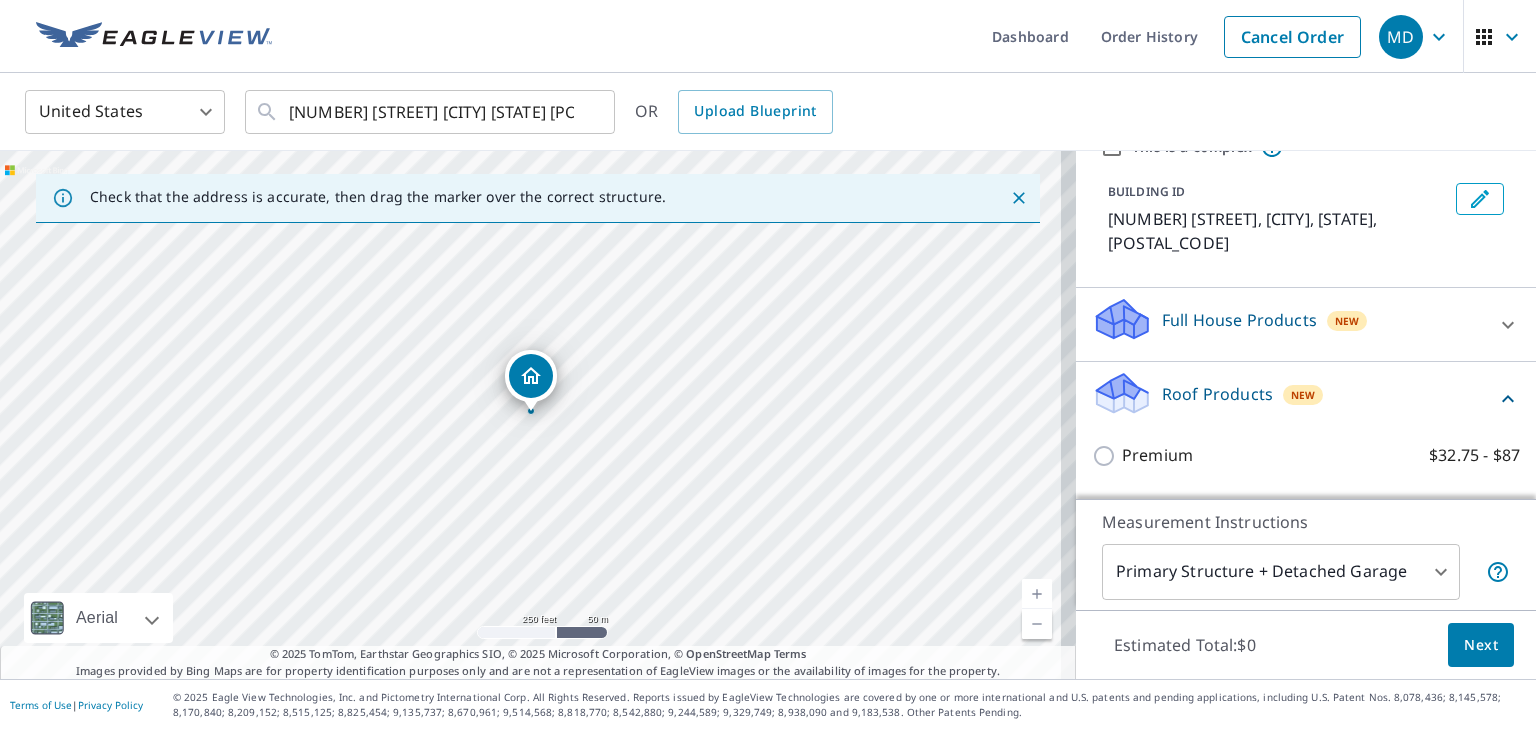 click 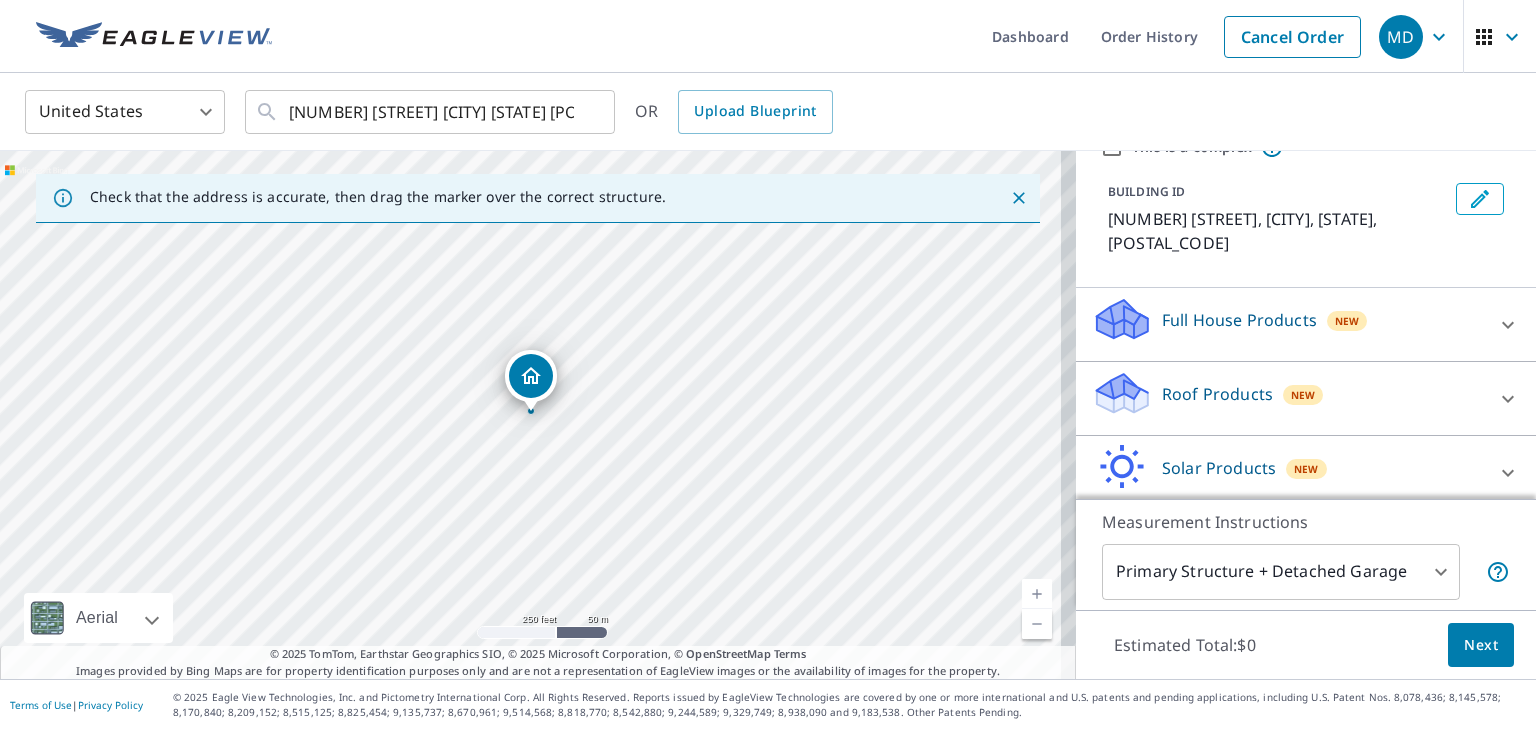 click 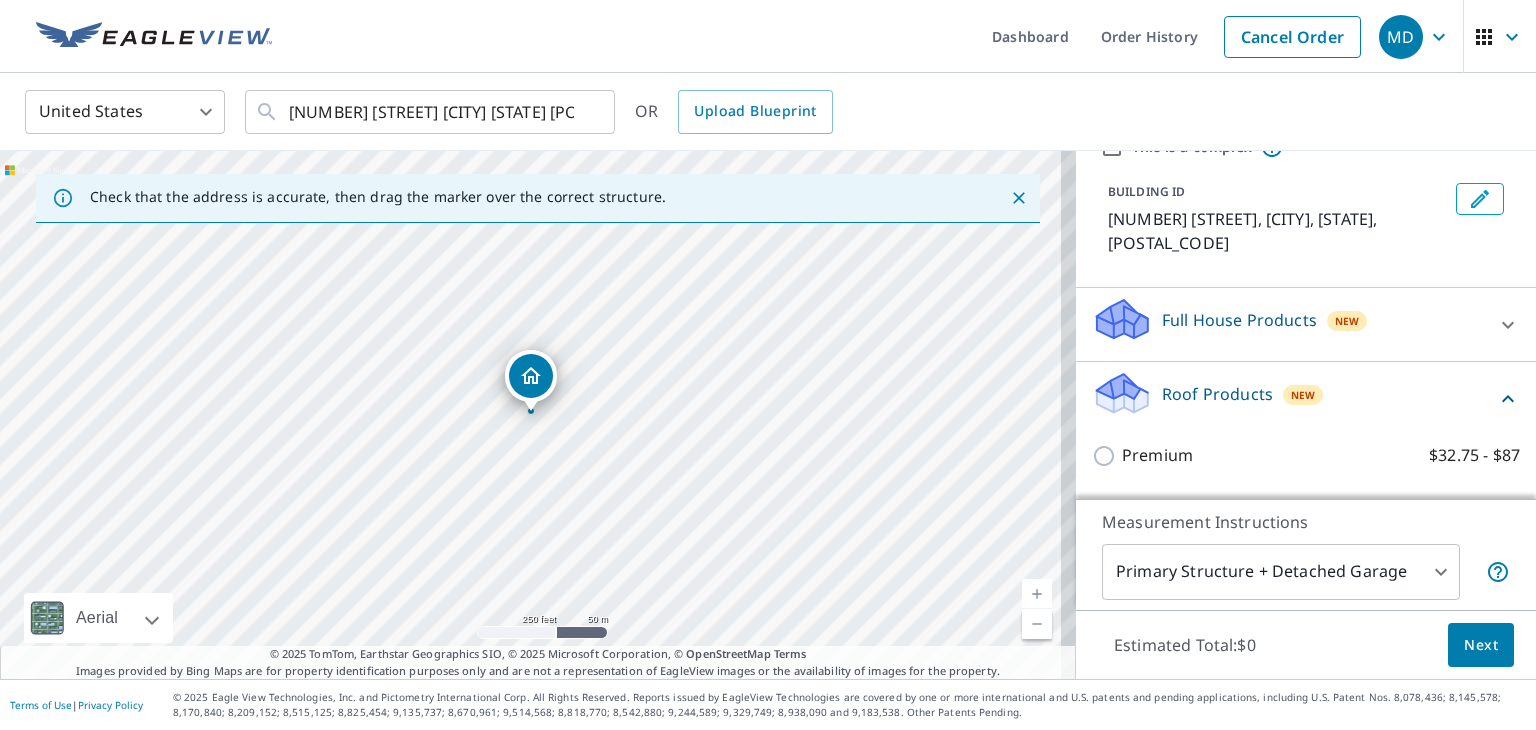 click on "Premium $32.75 - $87" at bounding box center (1107, 456) 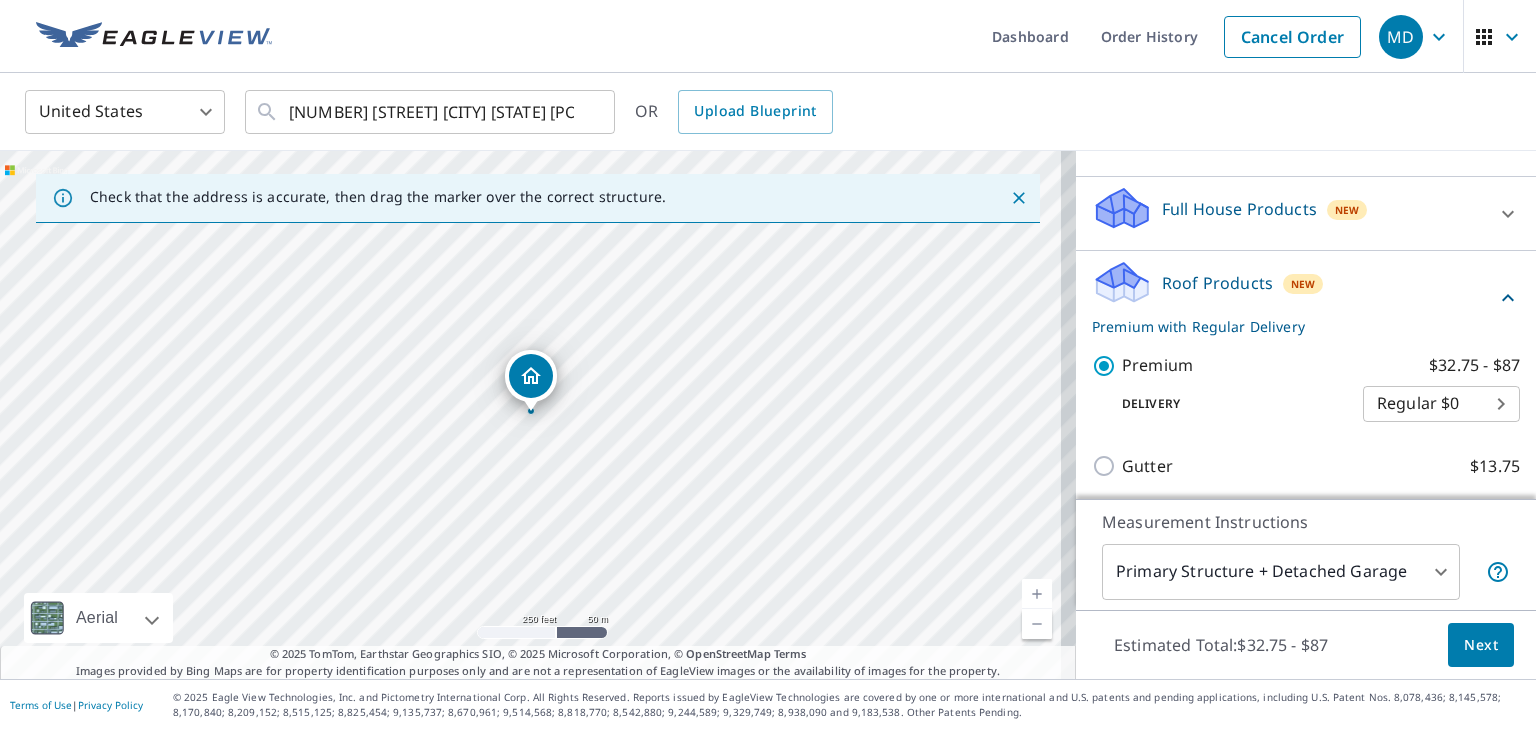 scroll, scrollTop: 280, scrollLeft: 0, axis: vertical 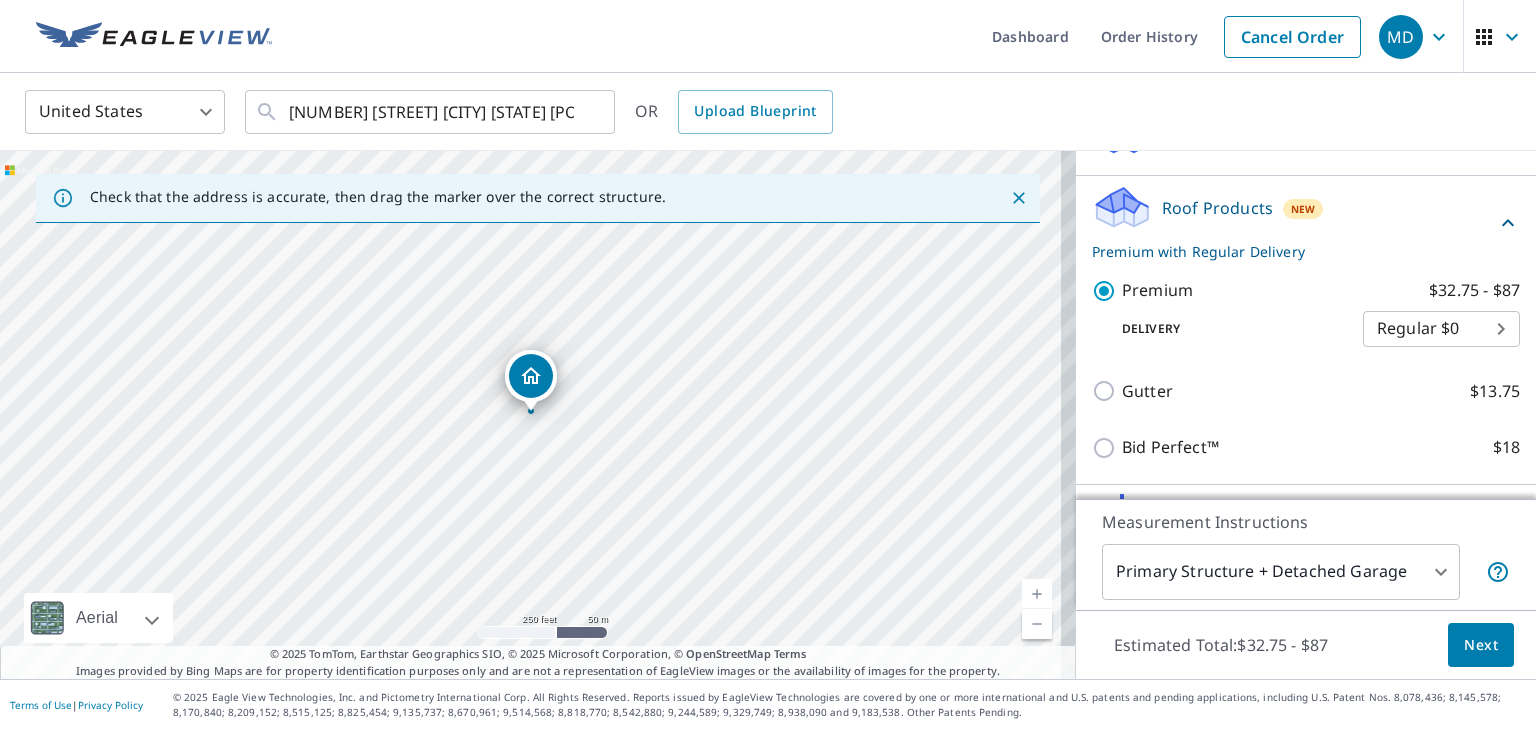 click on "Next" at bounding box center (1481, 645) 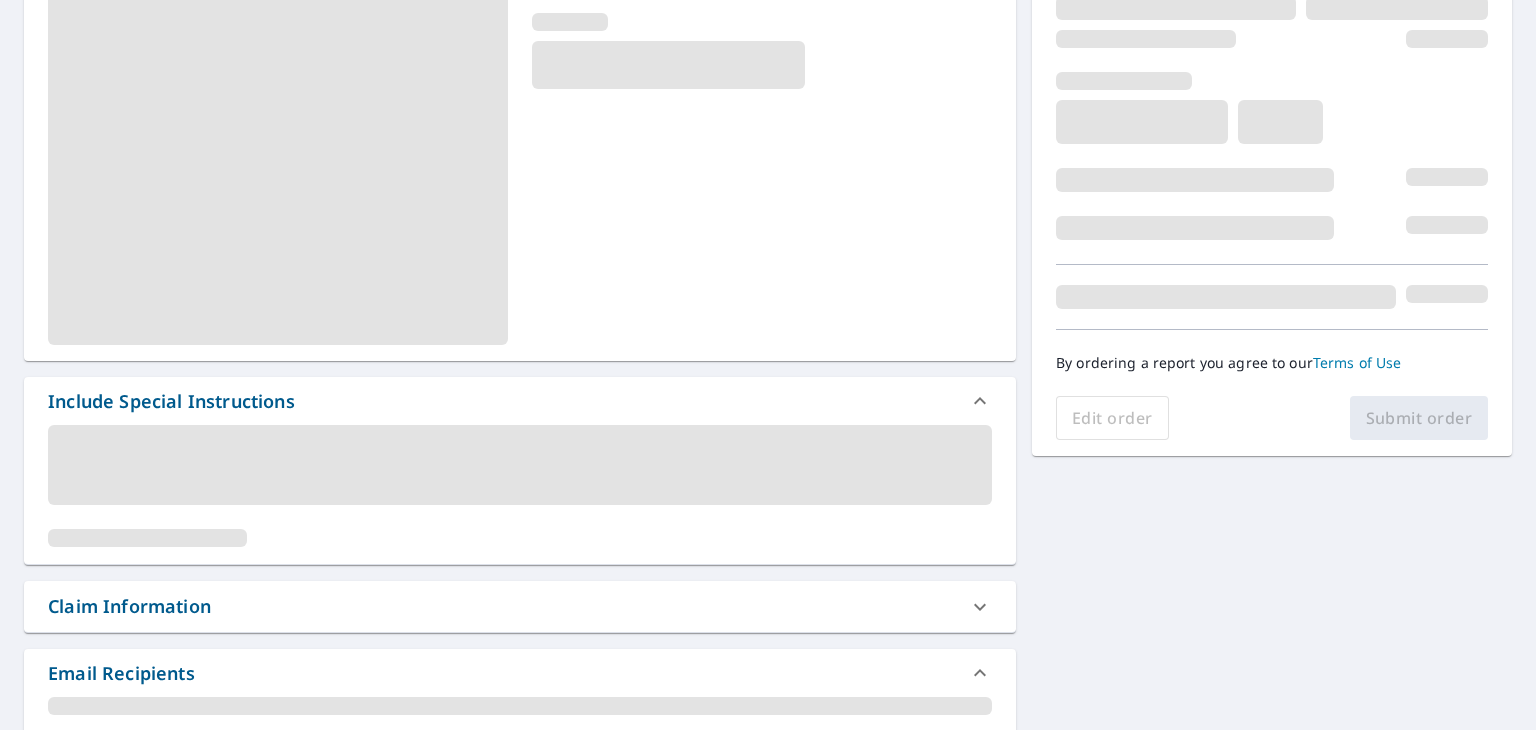 scroll, scrollTop: 275, scrollLeft: 0, axis: vertical 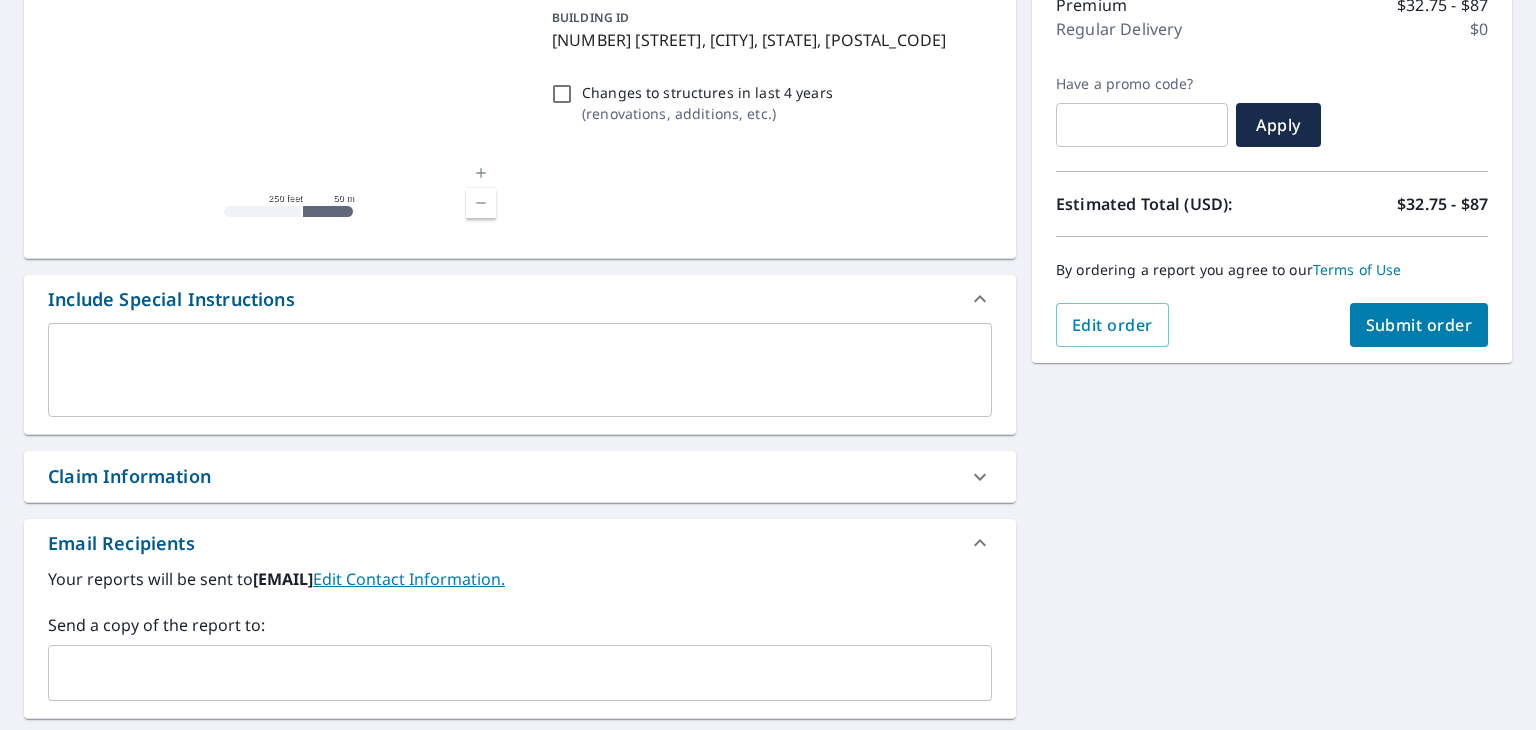click at bounding box center [520, 370] 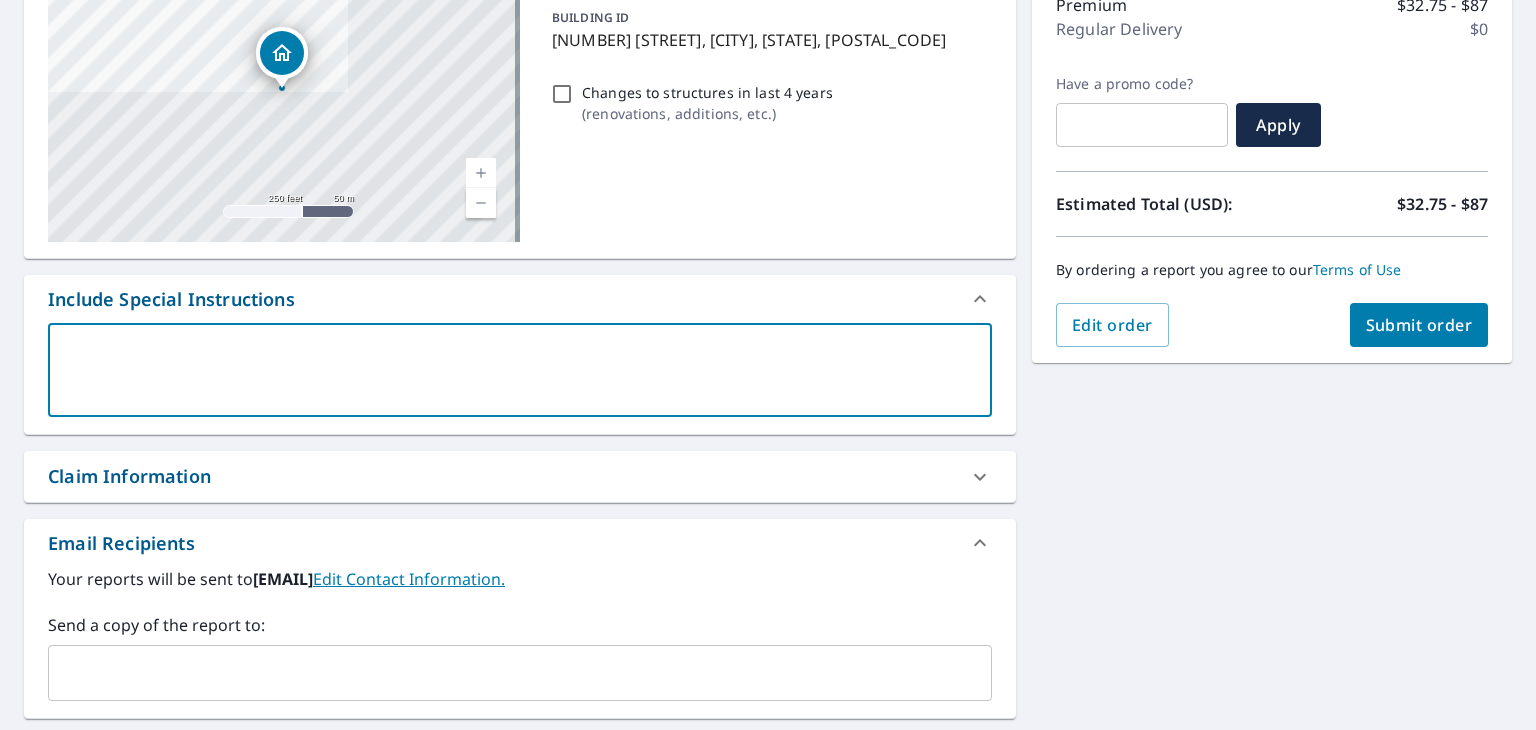 type on "F" 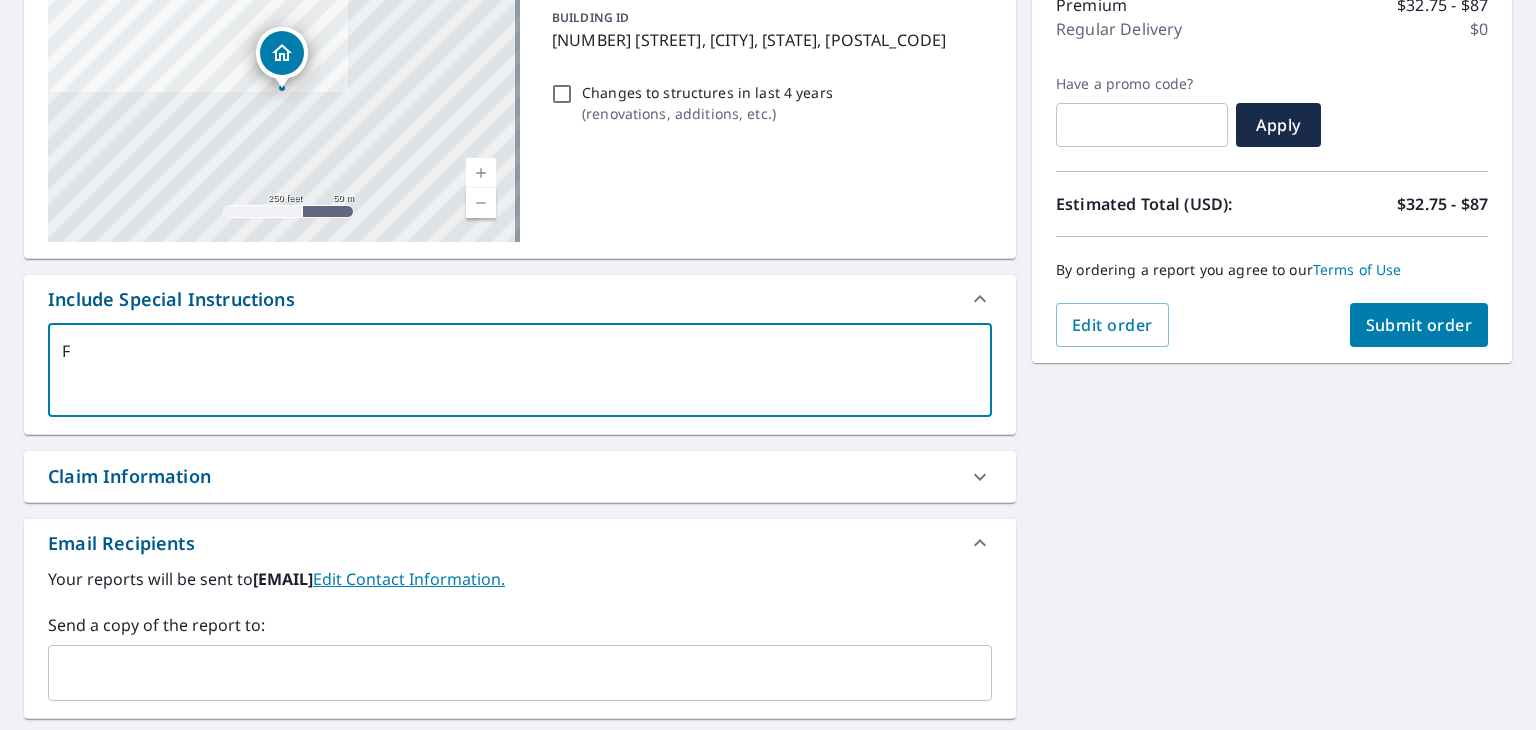 type on "Fi" 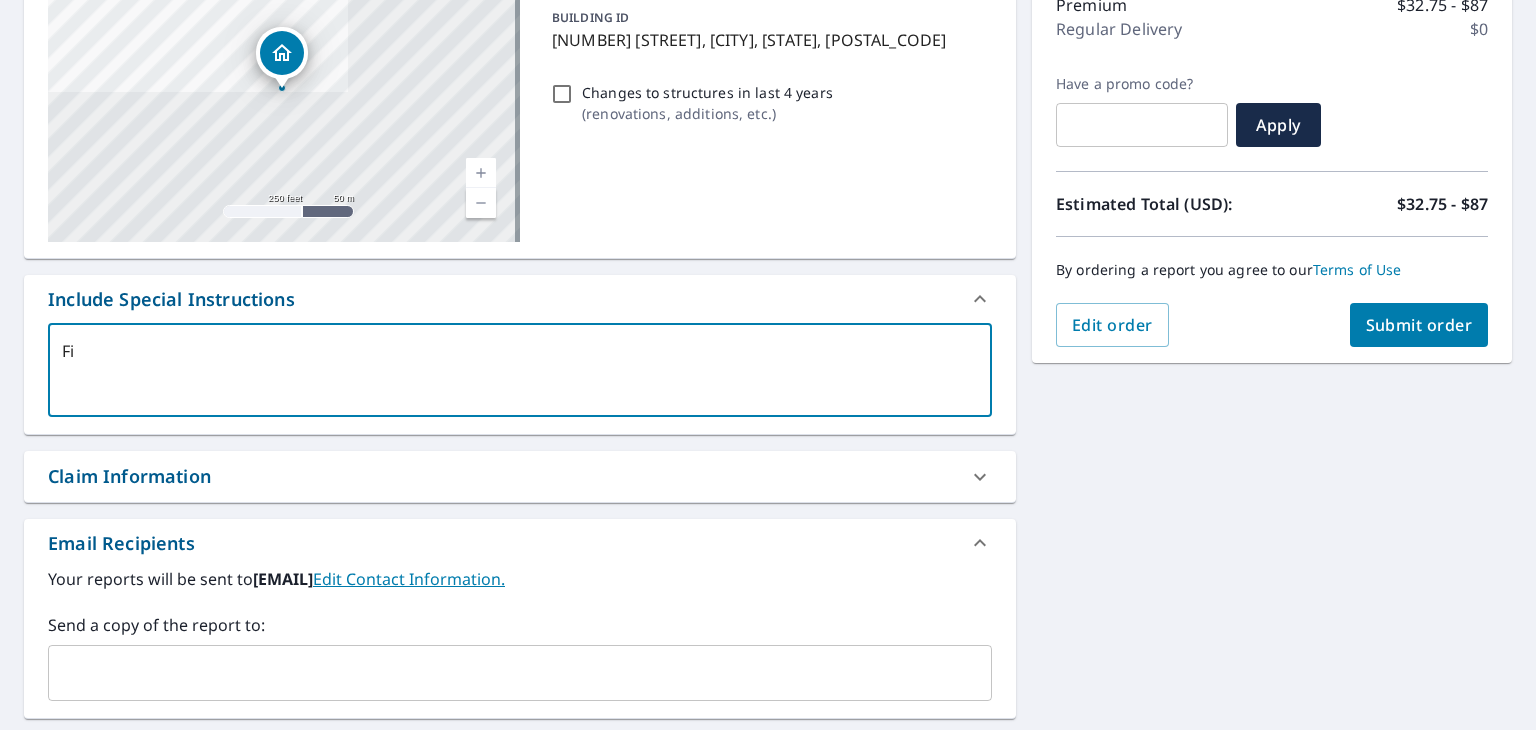 type on "Fir" 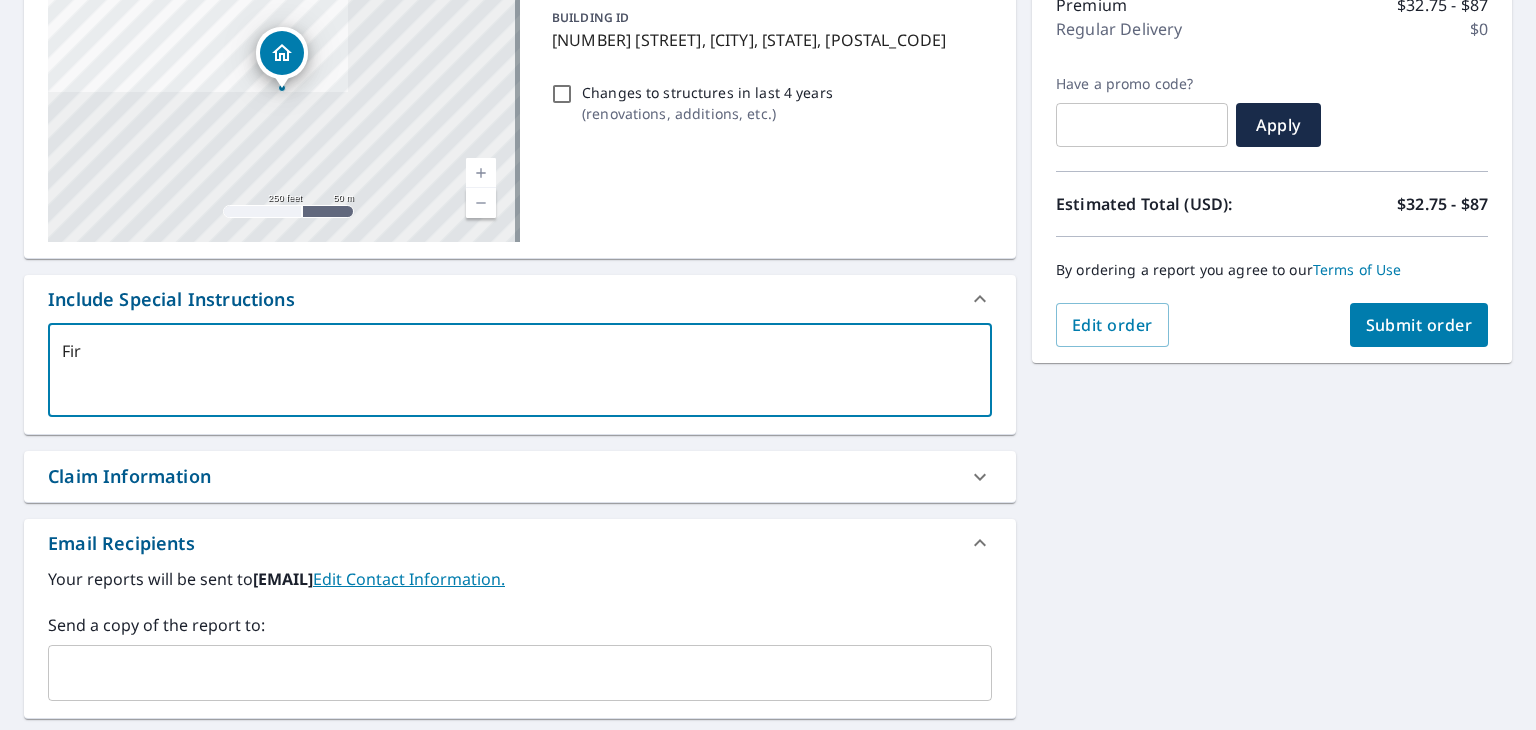 type on "Fire" 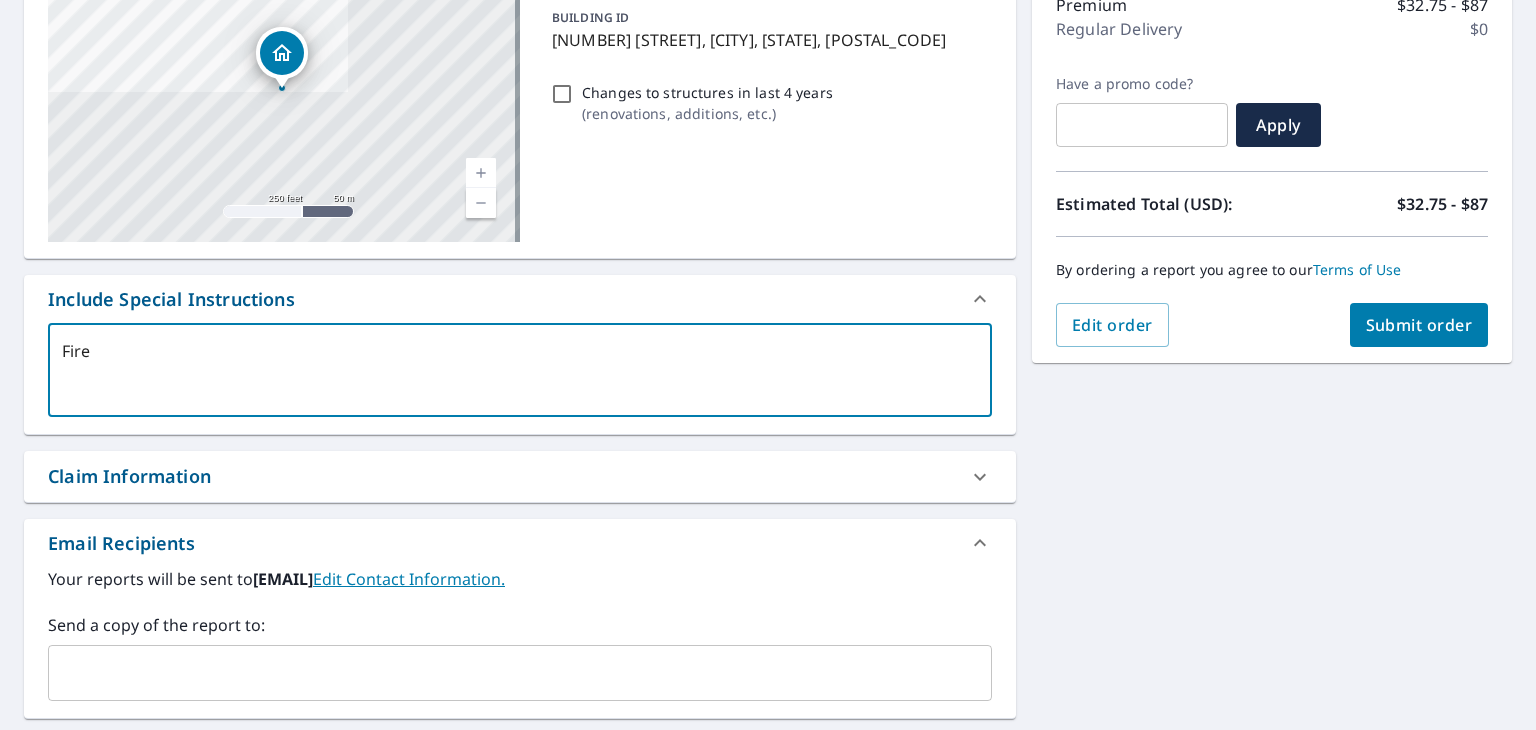 type on "Fire" 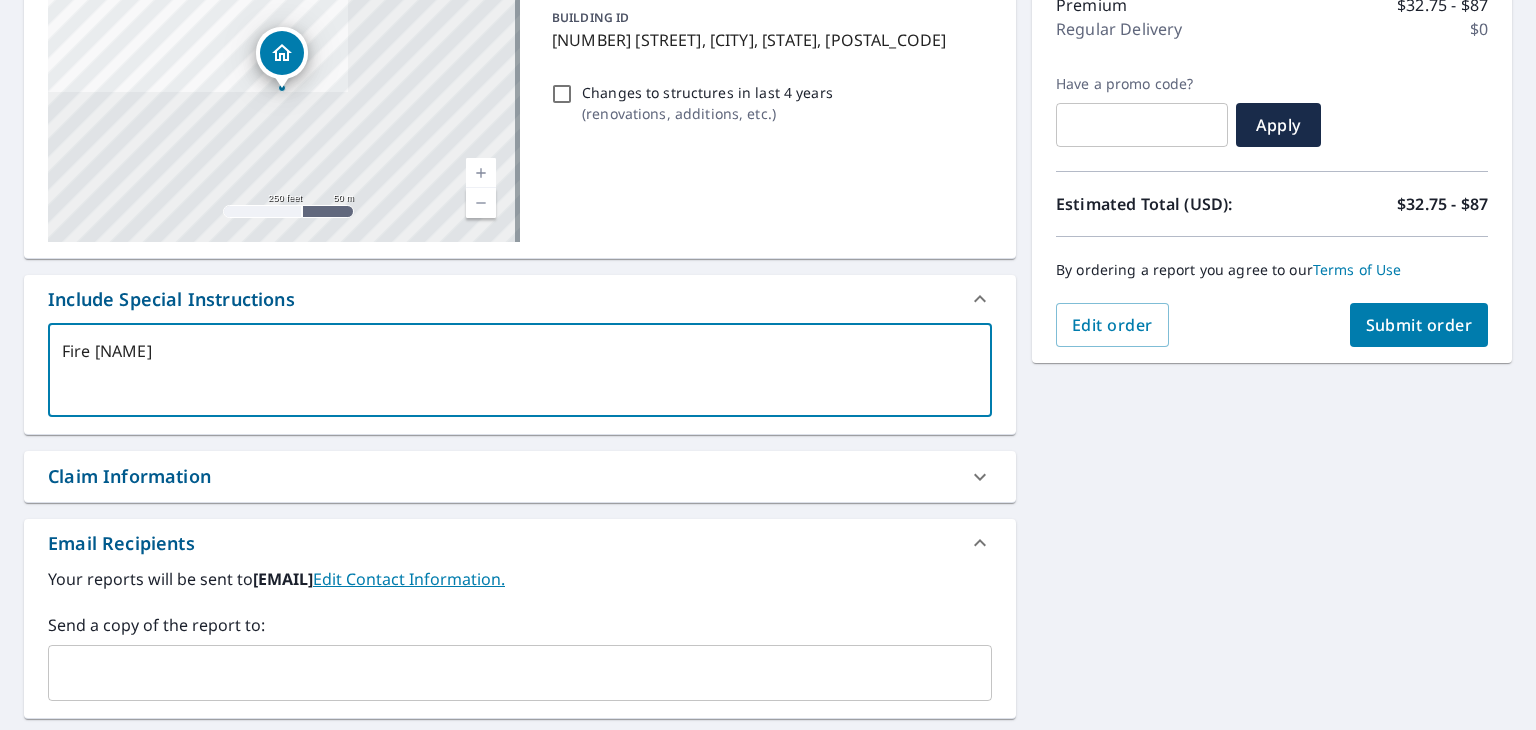 type on "Fire Ar[NAME]" 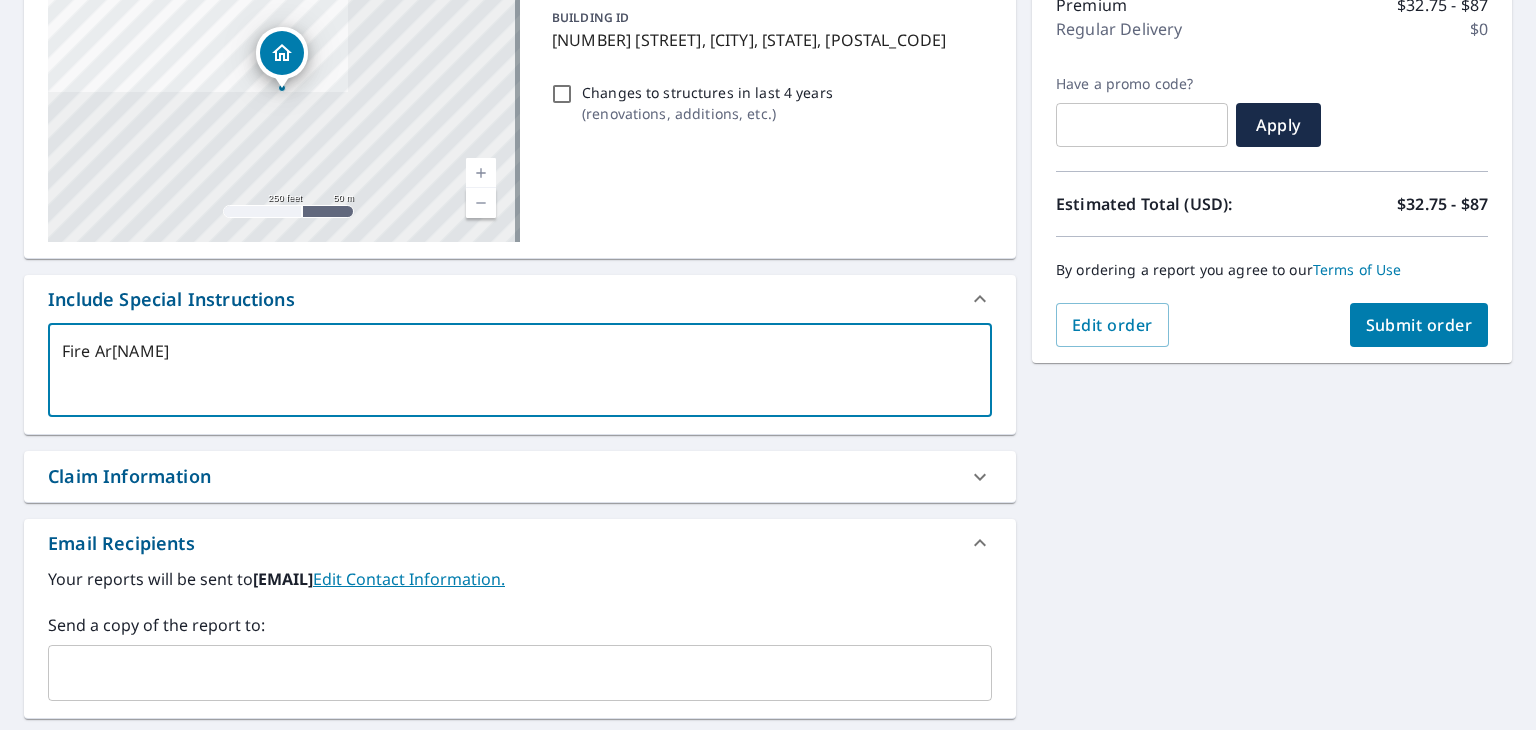type on "Fire Are[NAME]" 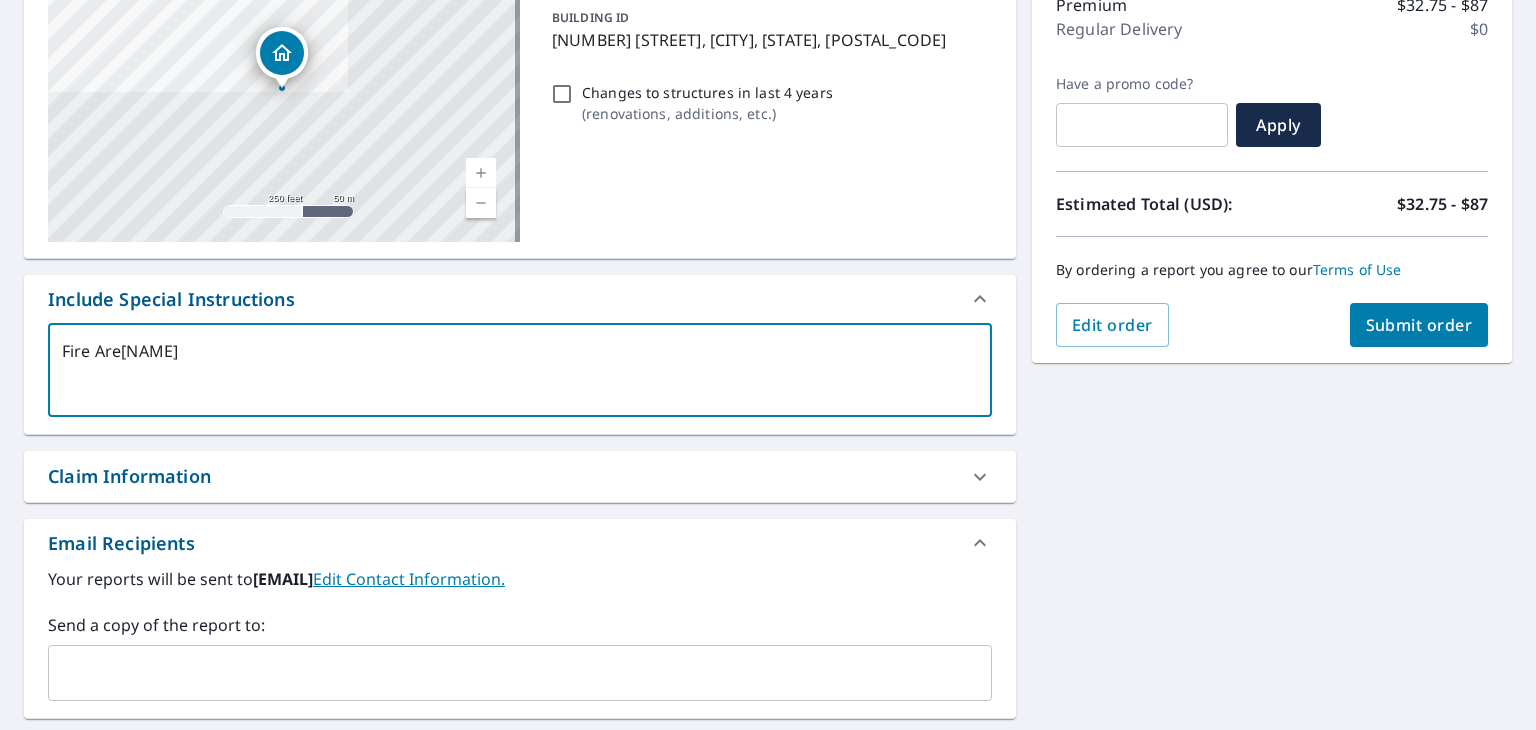 type on "Fire Area[NAME]" 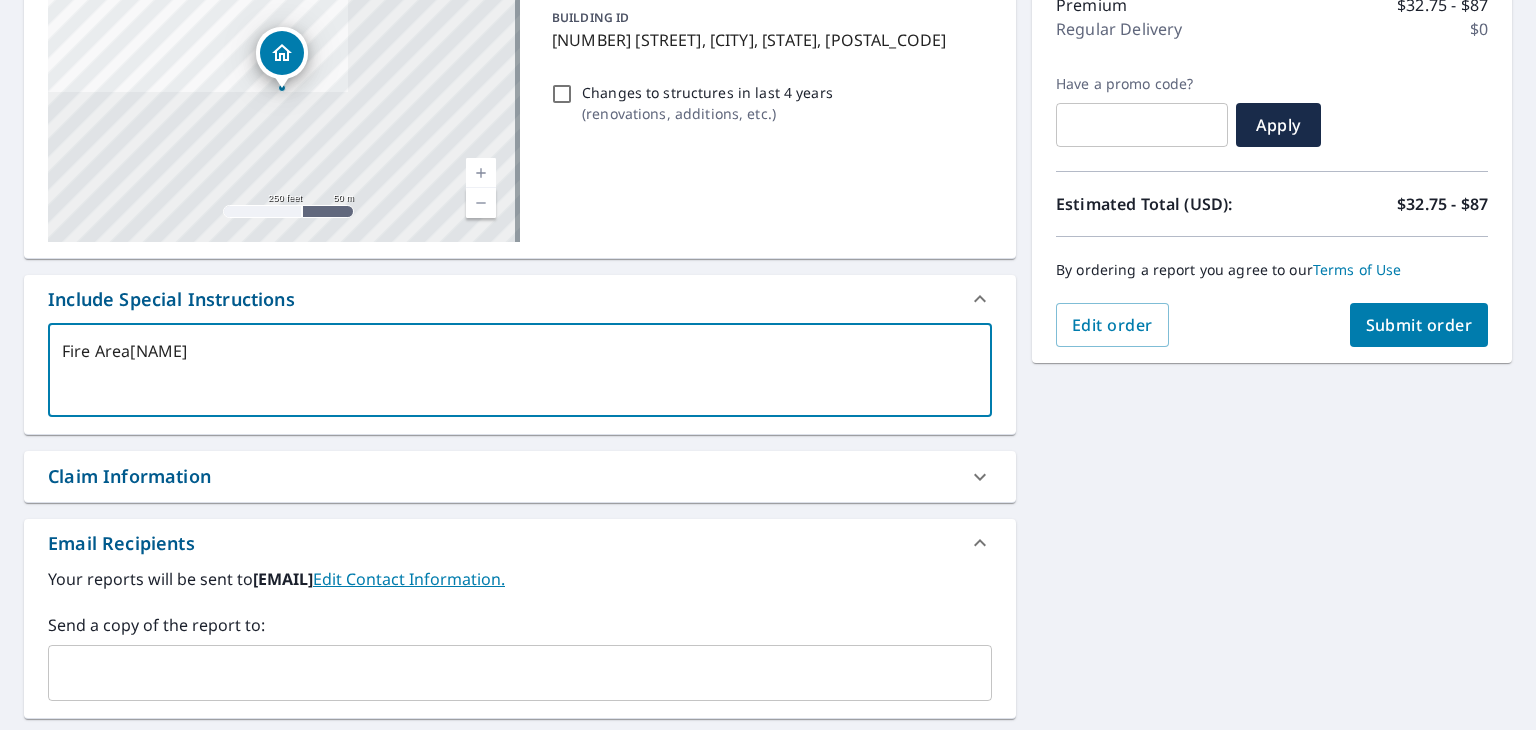 type on "Fire Area[NAME]" 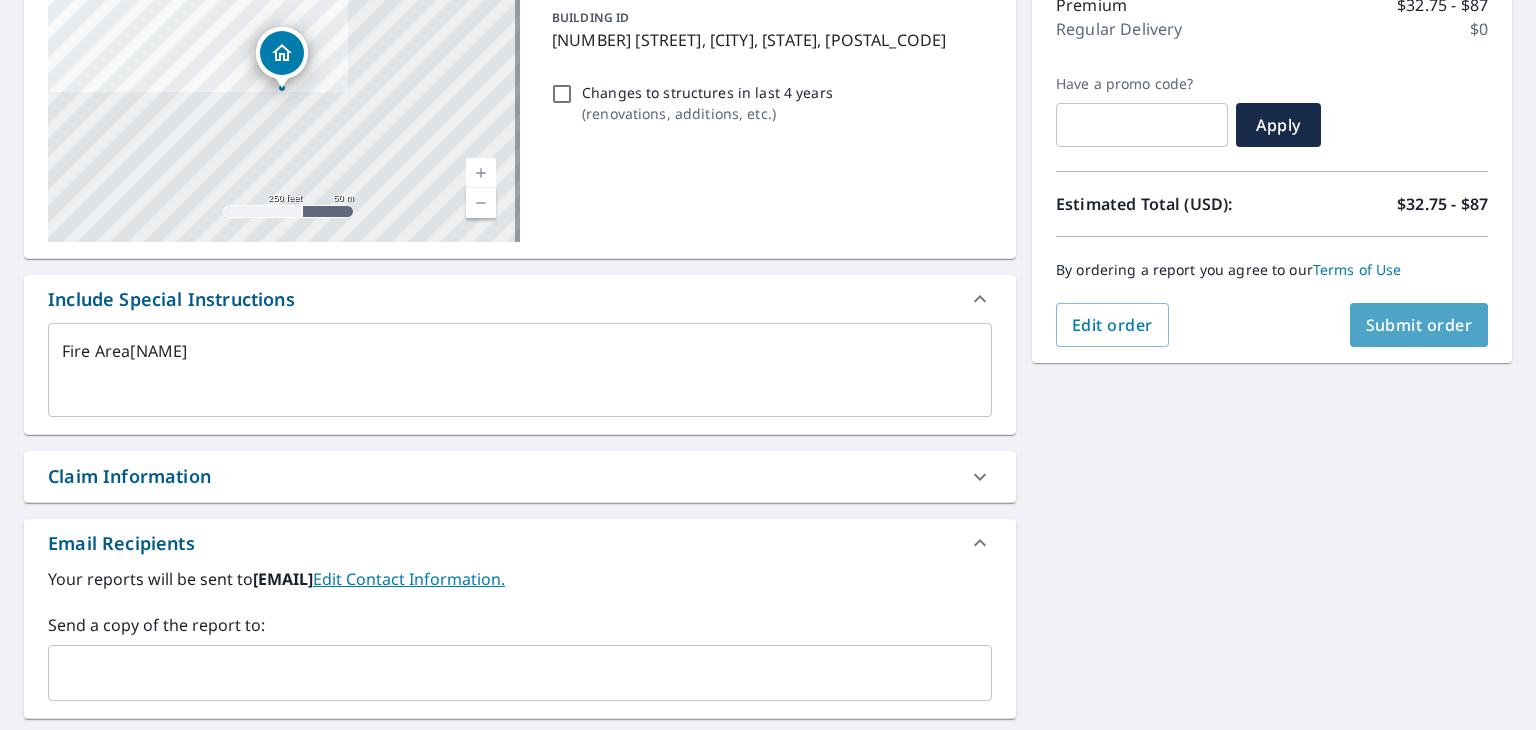 click on "Submit order" at bounding box center [1419, 325] 